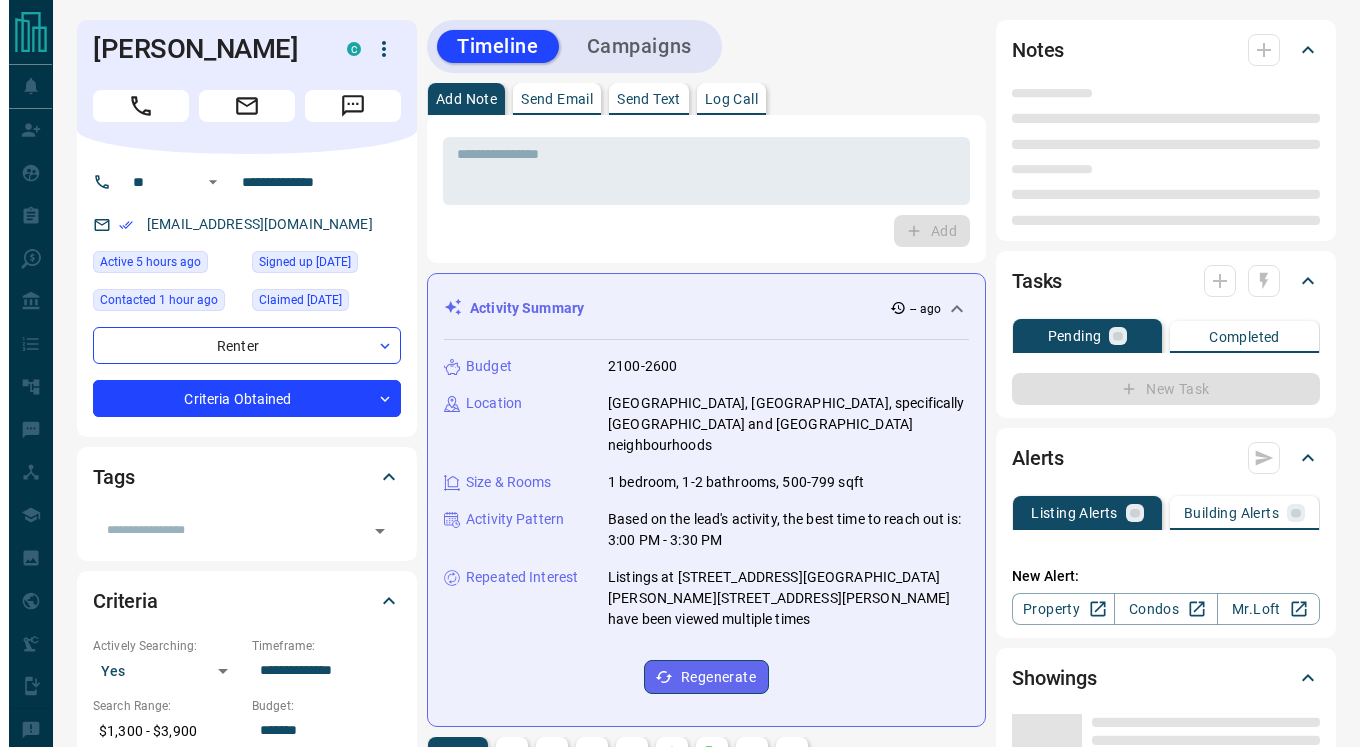scroll, scrollTop: 0, scrollLeft: 0, axis: both 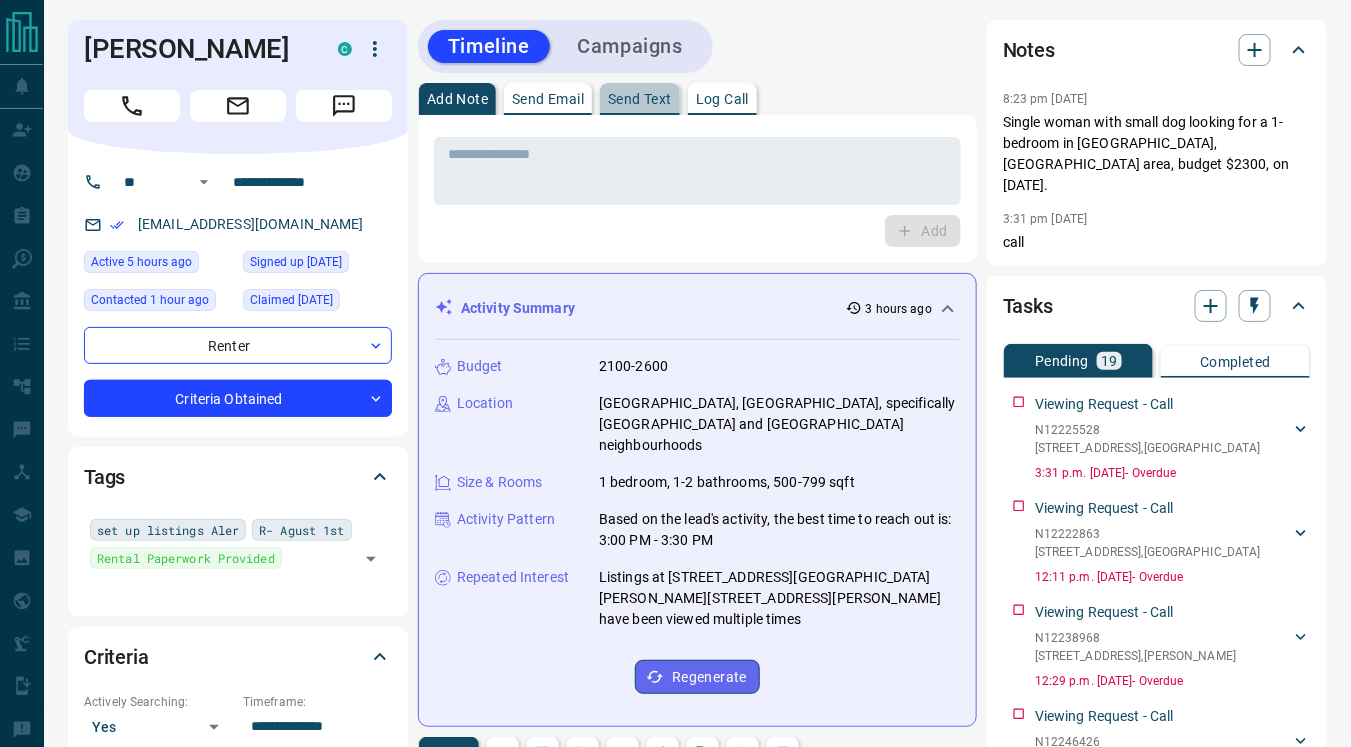 click on "Send Text" at bounding box center [640, 99] 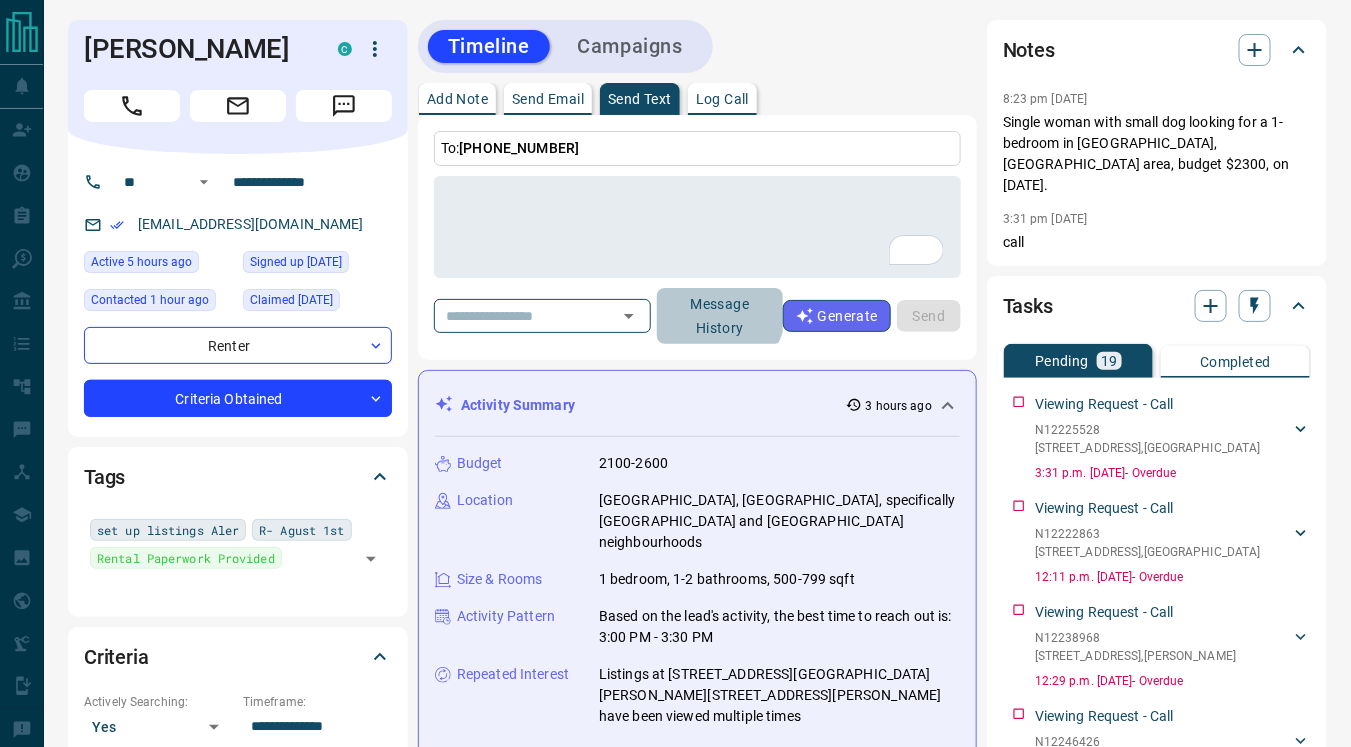click on "Message History" at bounding box center [720, 316] 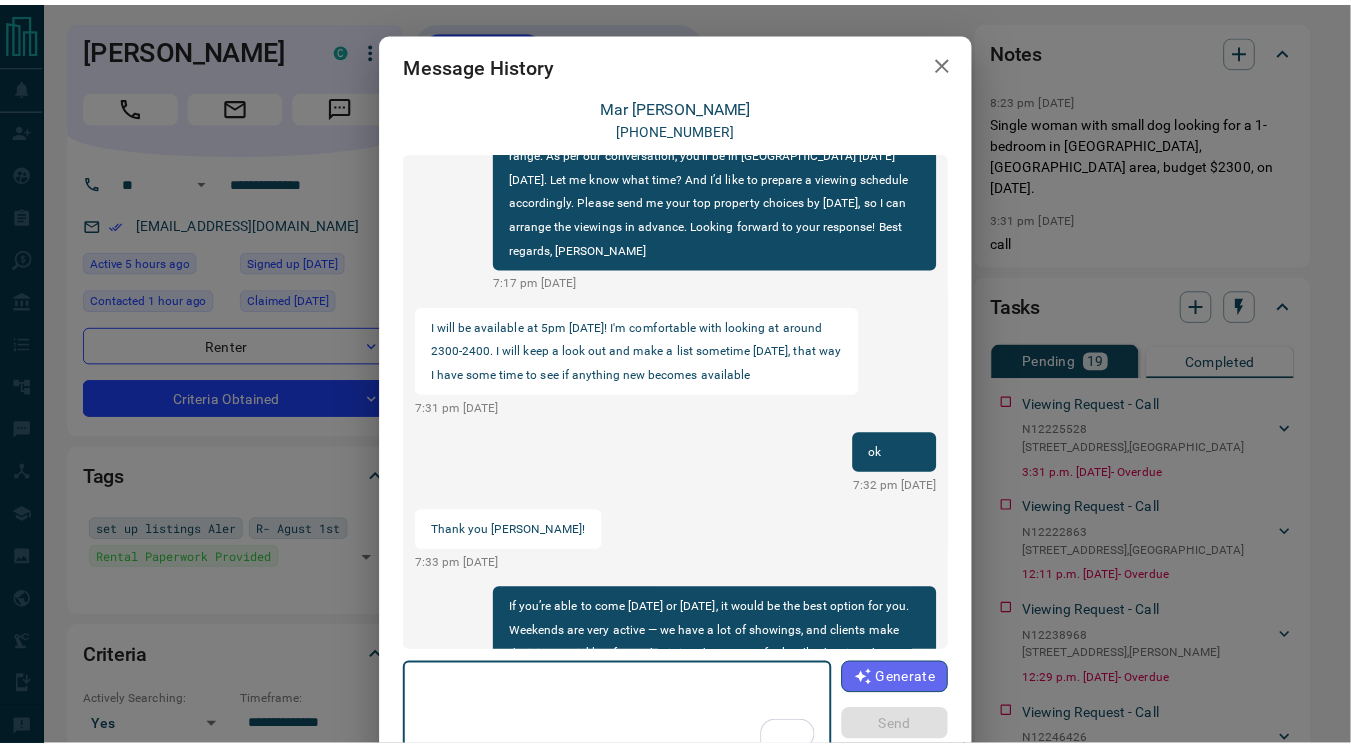 scroll, scrollTop: 2432, scrollLeft: 0, axis: vertical 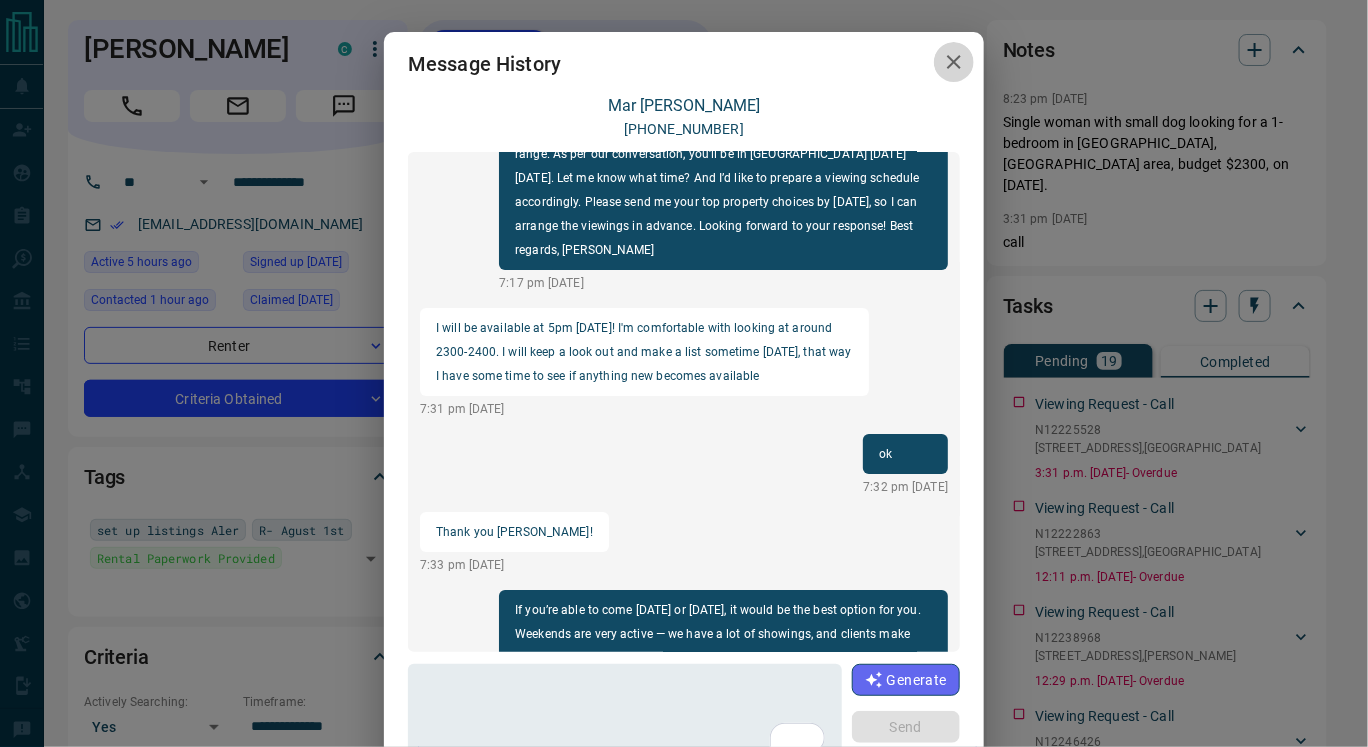 click 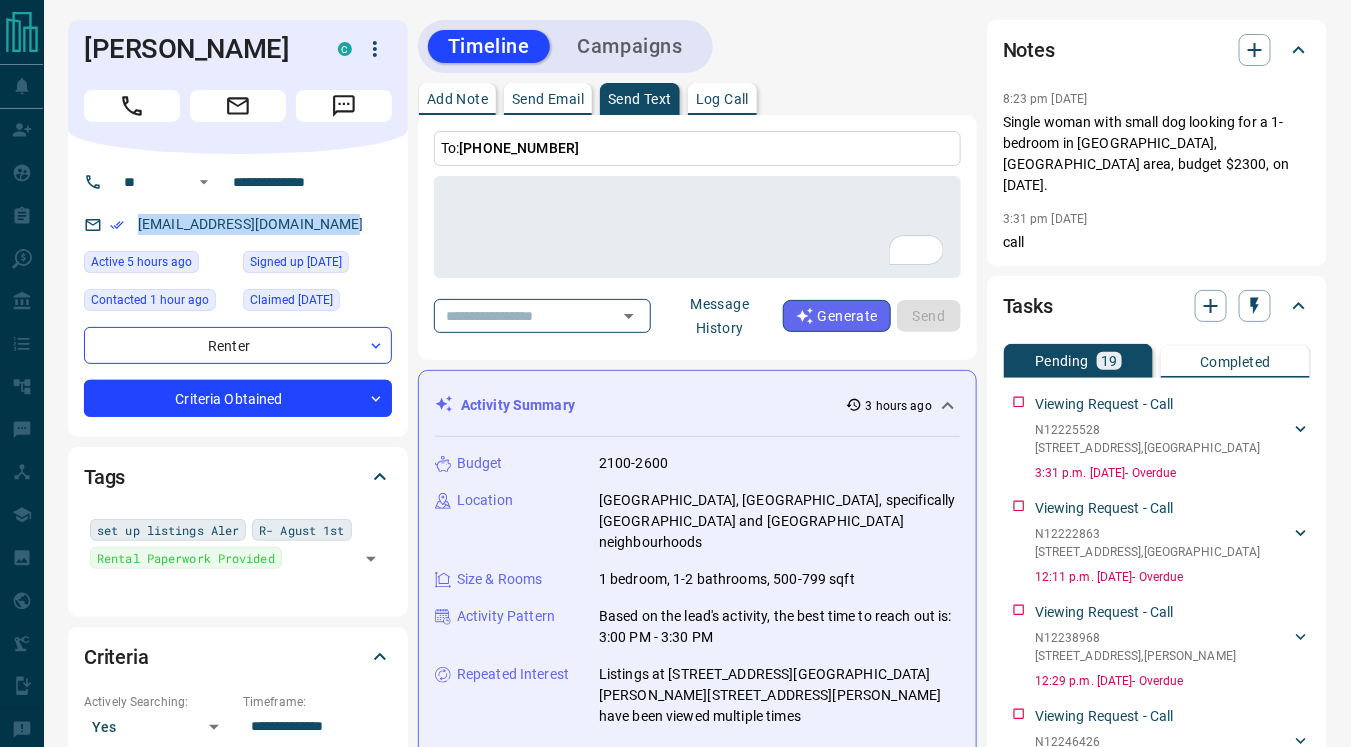 drag, startPoint x: 135, startPoint y: 215, endPoint x: 351, endPoint y: 213, distance: 216.00926 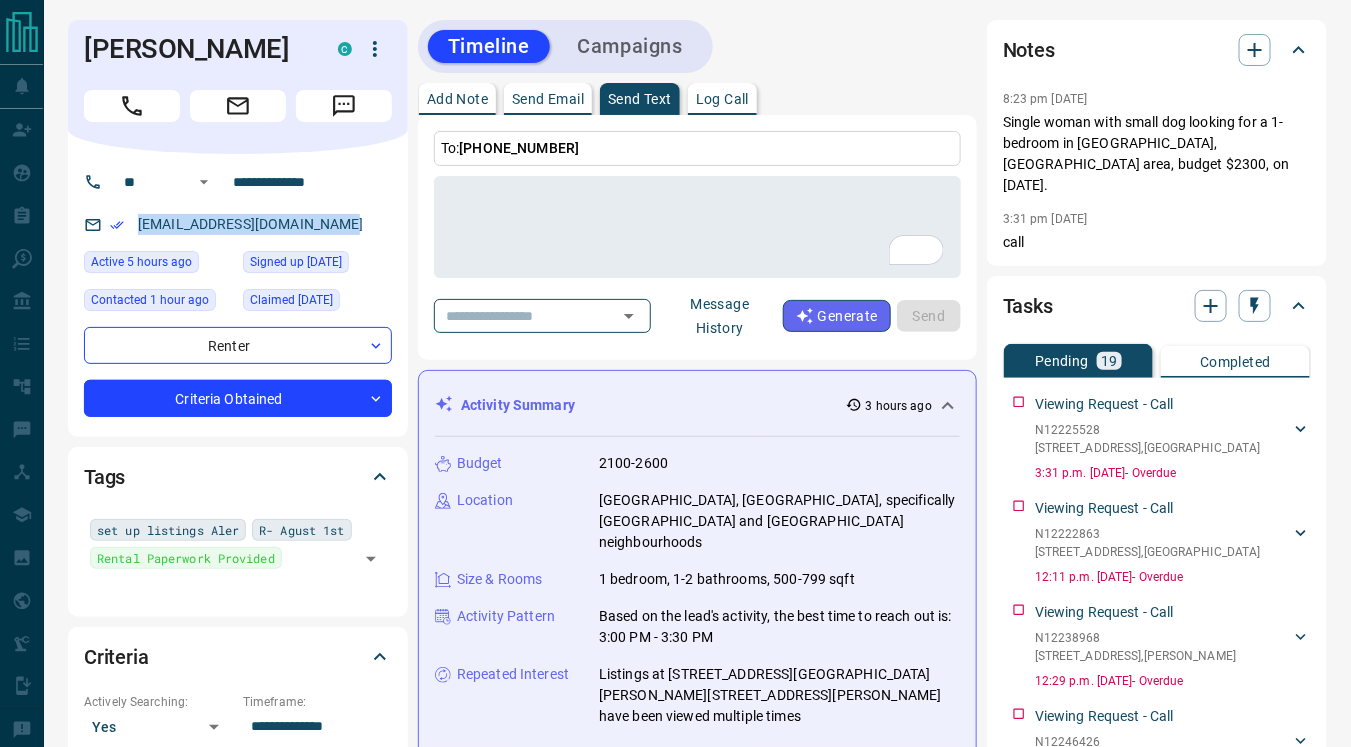 click on "[EMAIL_ADDRESS][DOMAIN_NAME]" at bounding box center [238, 224] 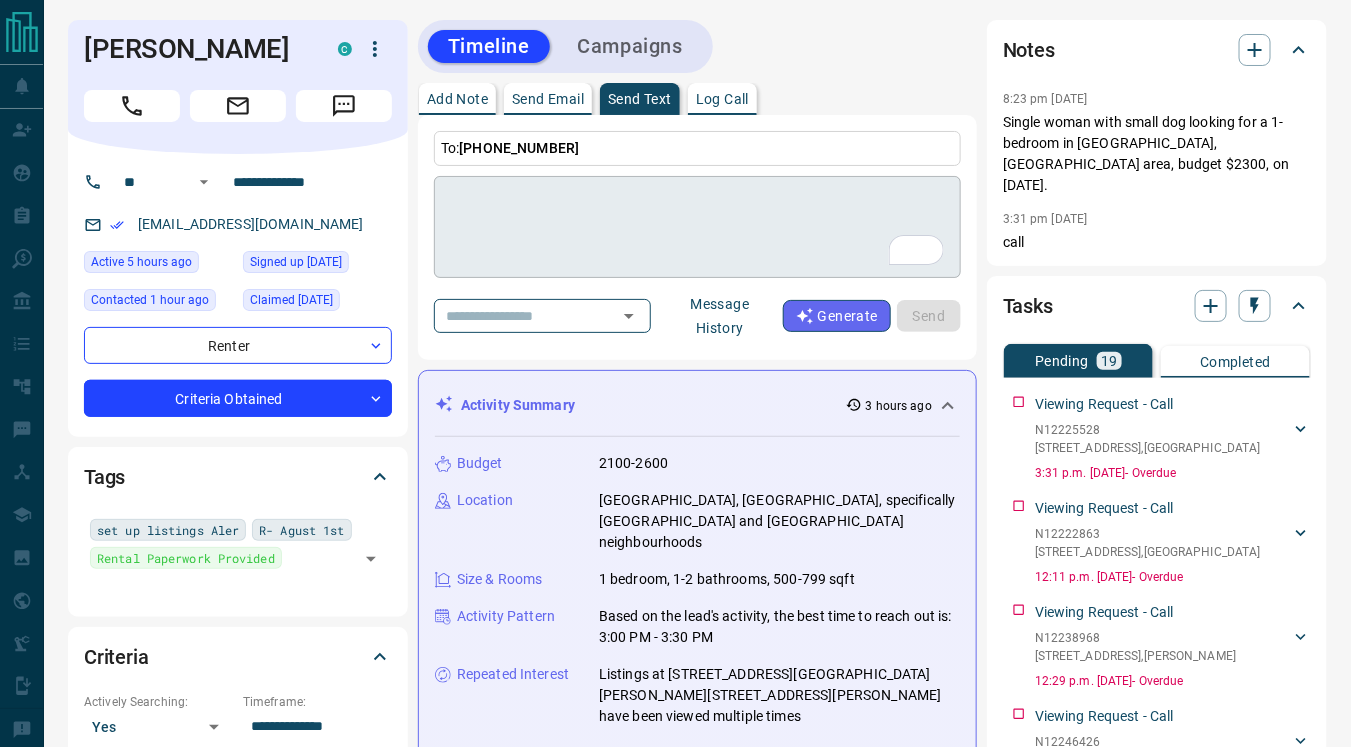 click at bounding box center (697, 227) 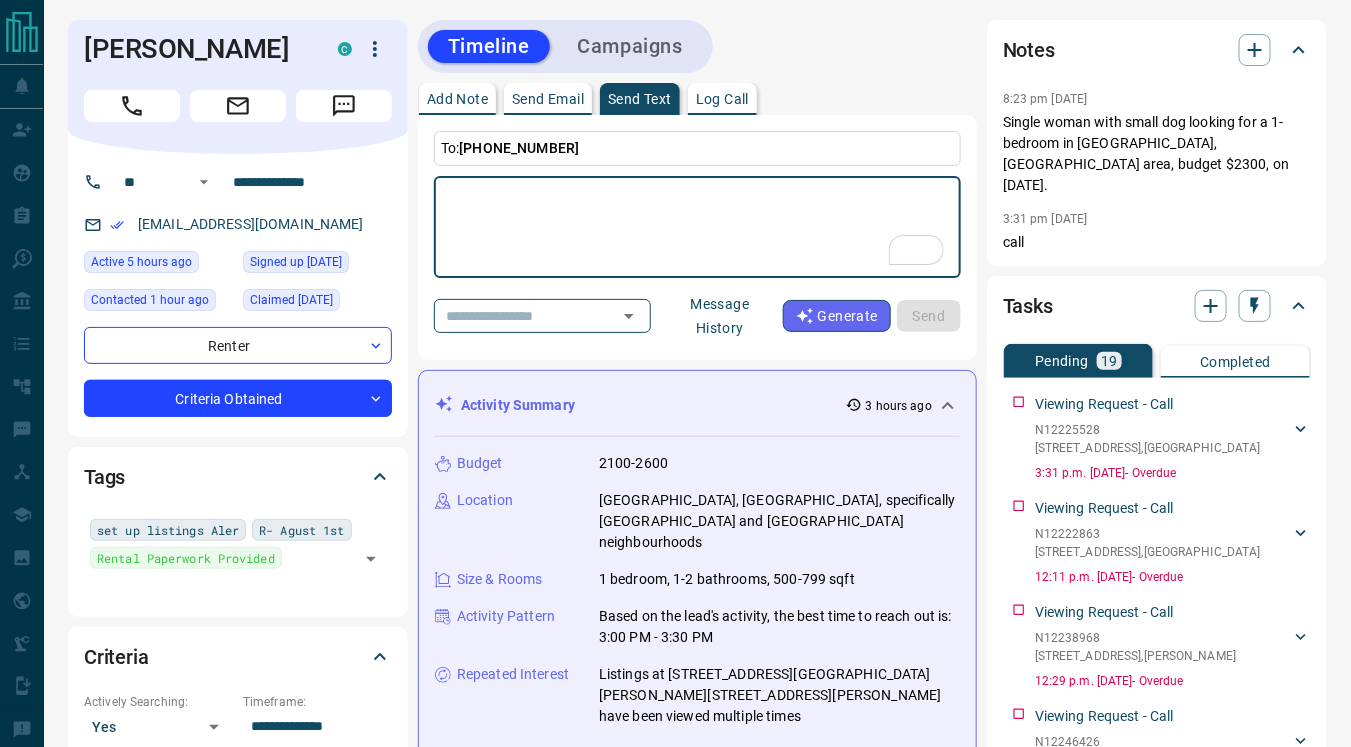 paste on "**********" 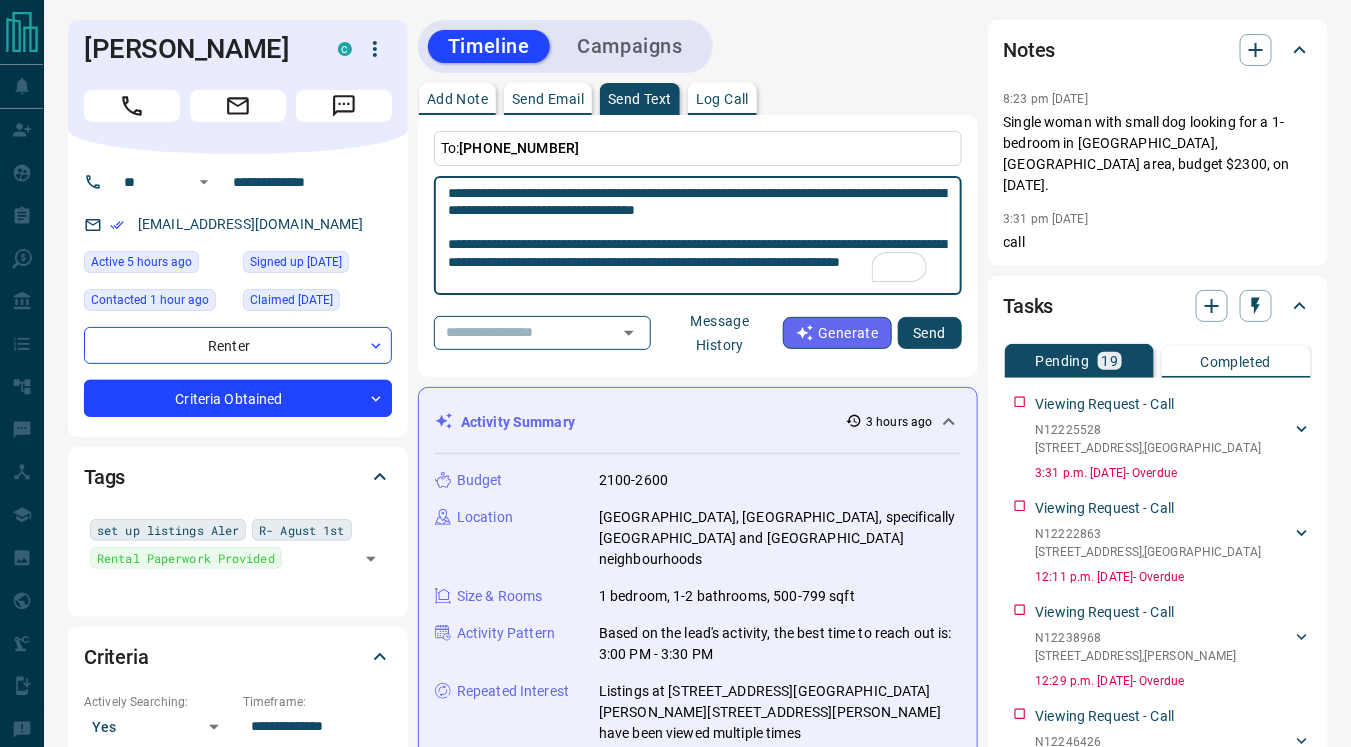 scroll, scrollTop: 70, scrollLeft: 0, axis: vertical 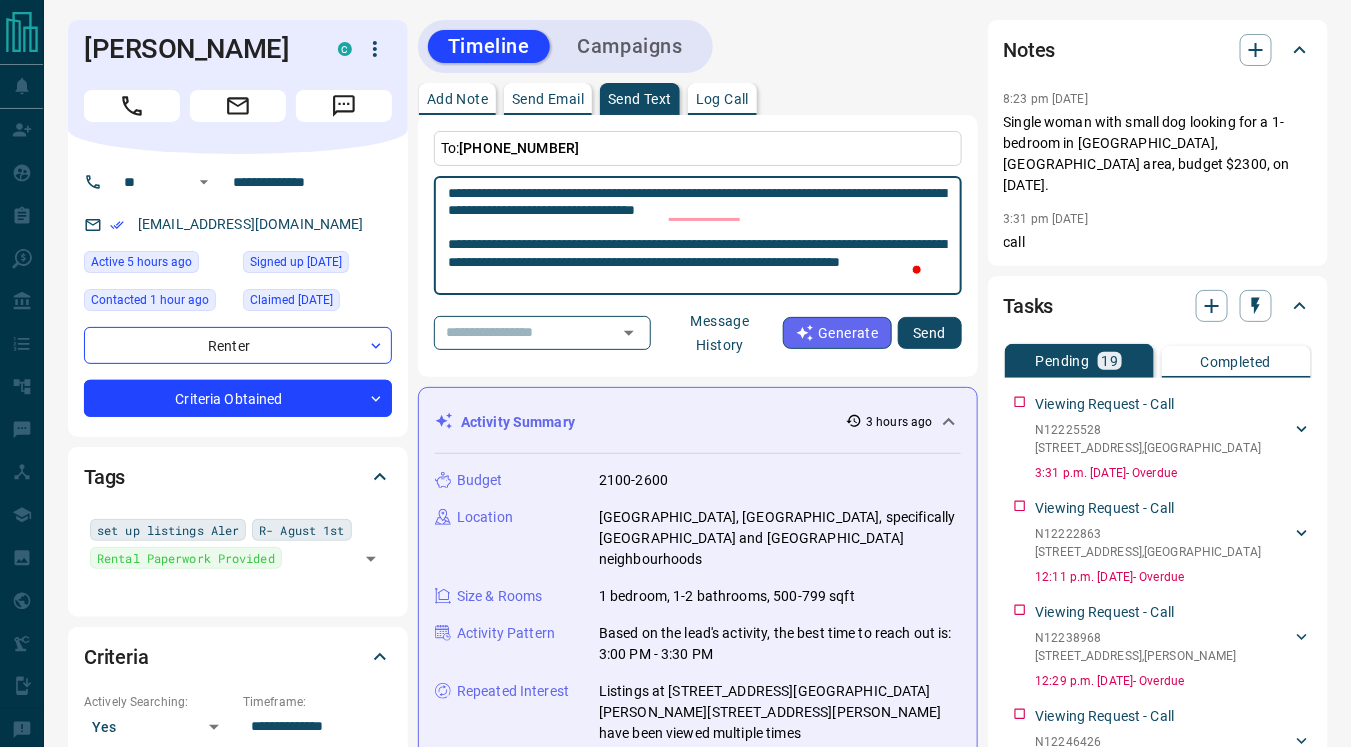 click on "**********" at bounding box center [698, 236] 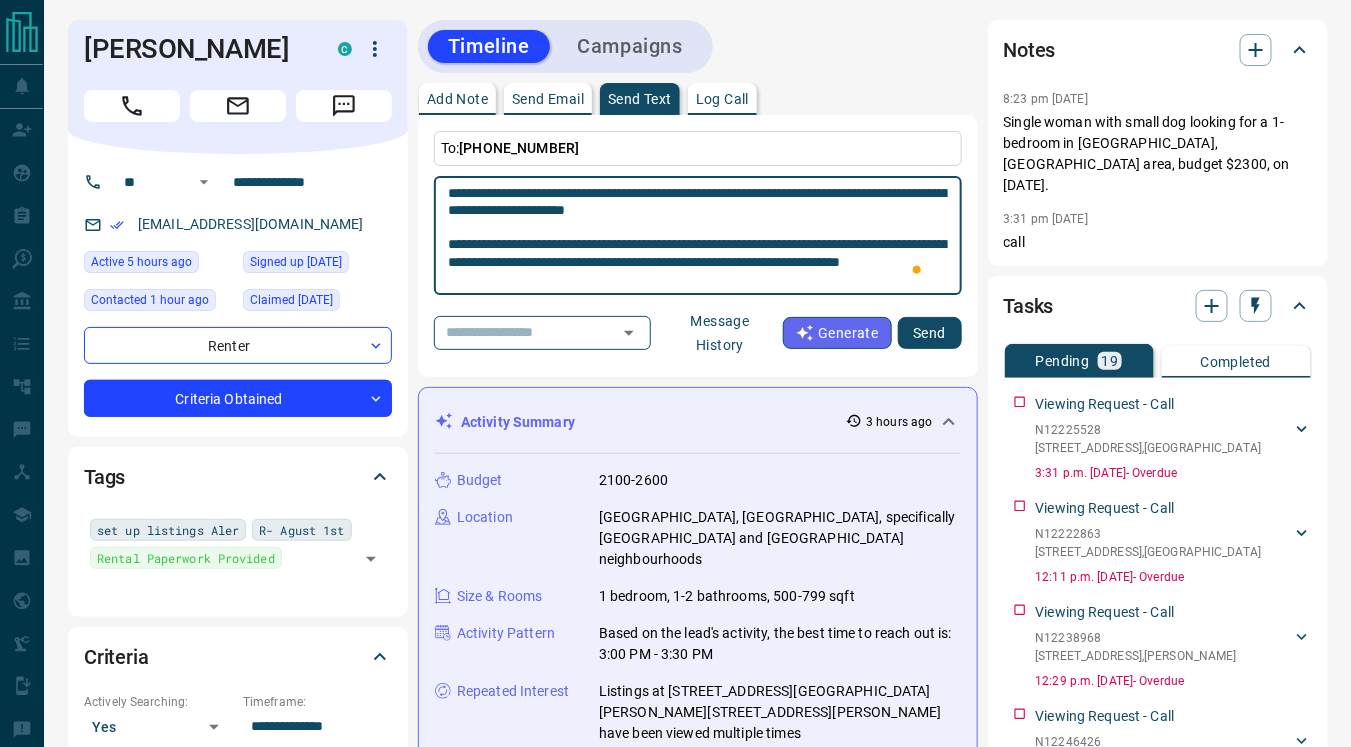 click on "**********" at bounding box center (698, 236) 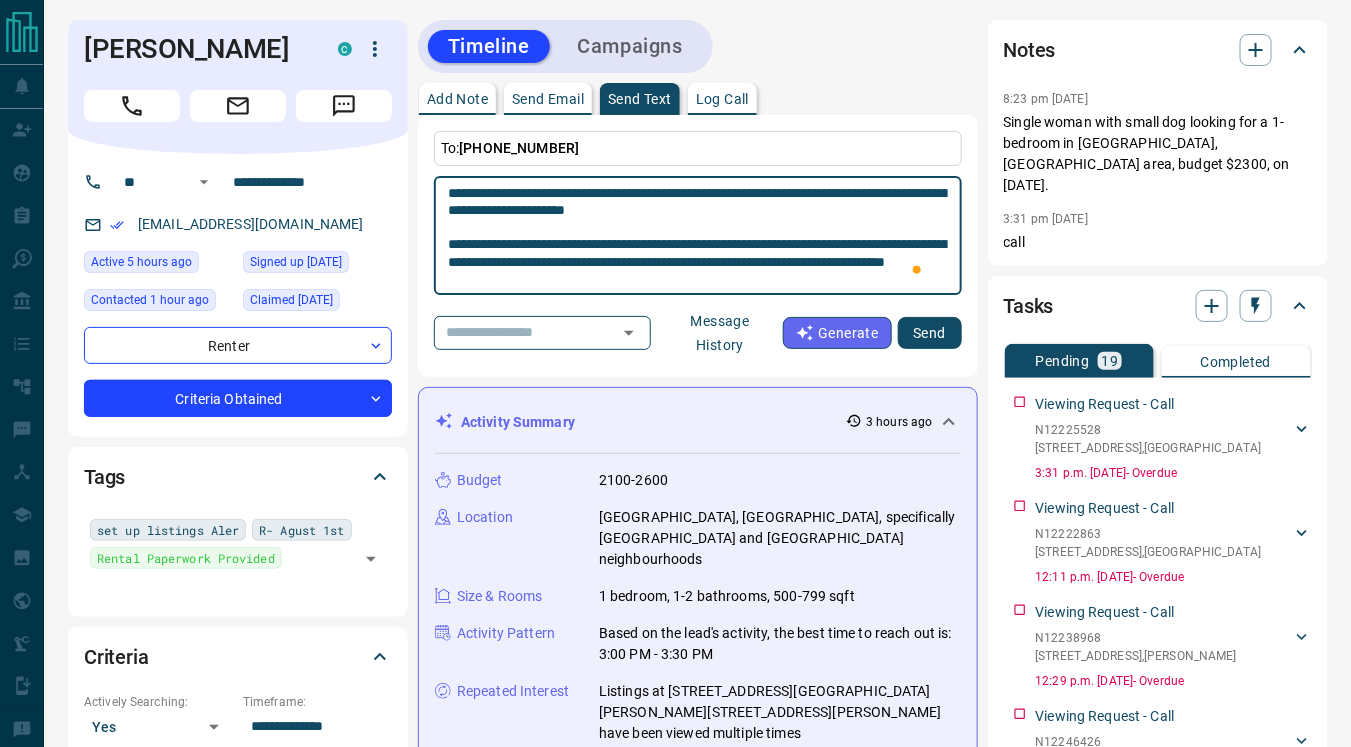 scroll, scrollTop: 23, scrollLeft: 0, axis: vertical 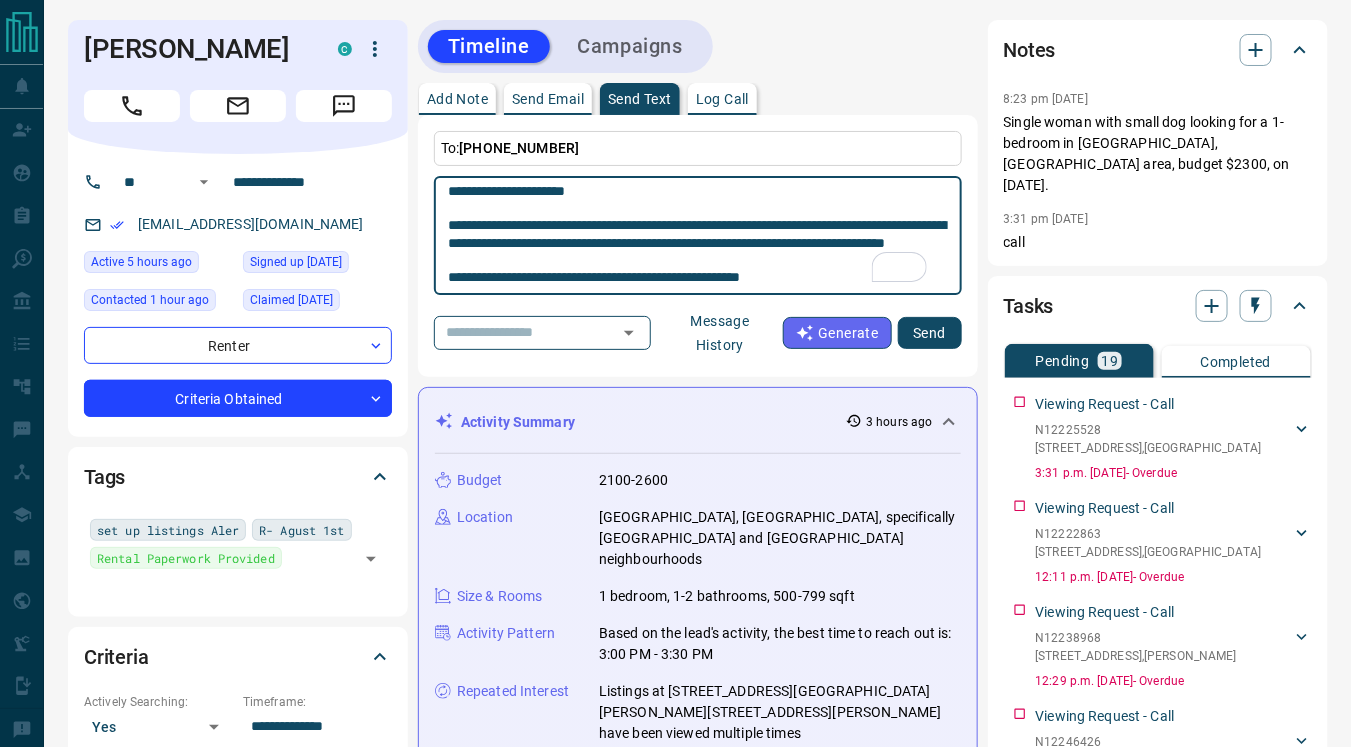 click on "**********" at bounding box center (698, 236) 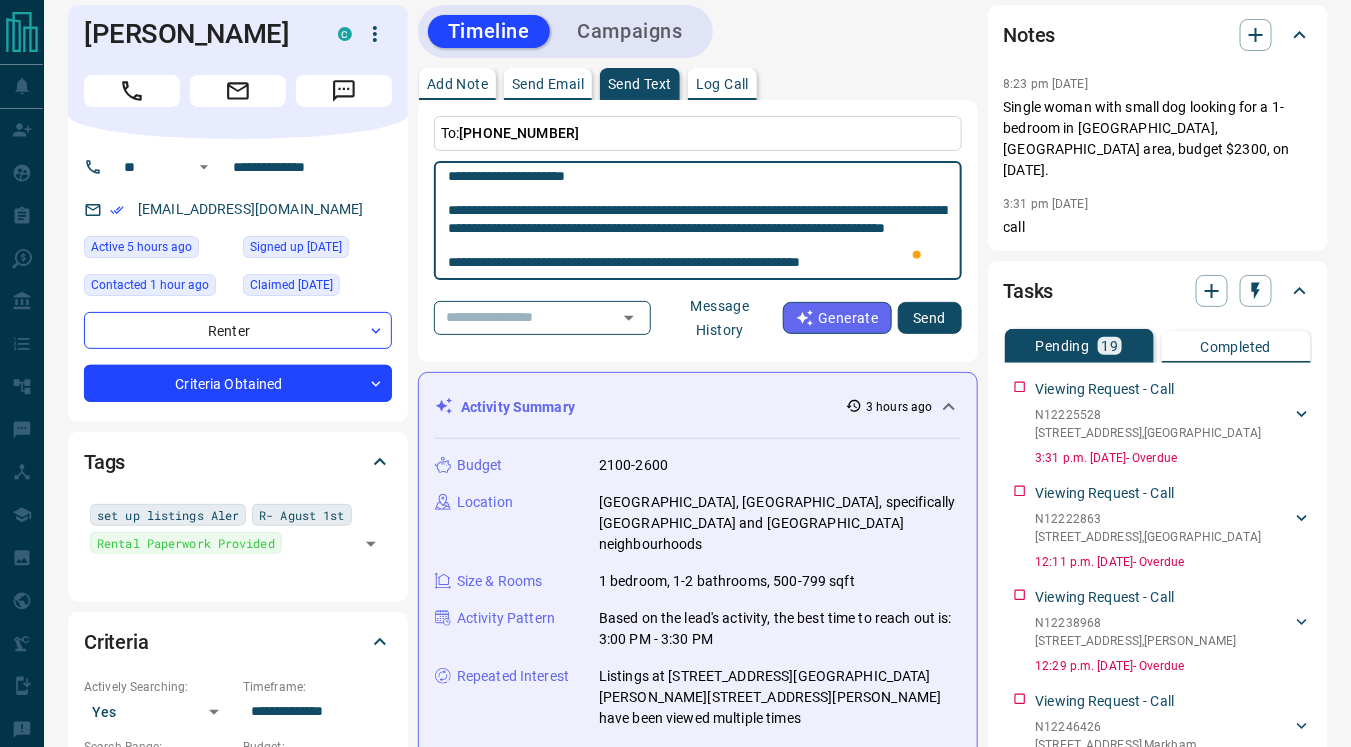 scroll, scrollTop: 13, scrollLeft: 0, axis: vertical 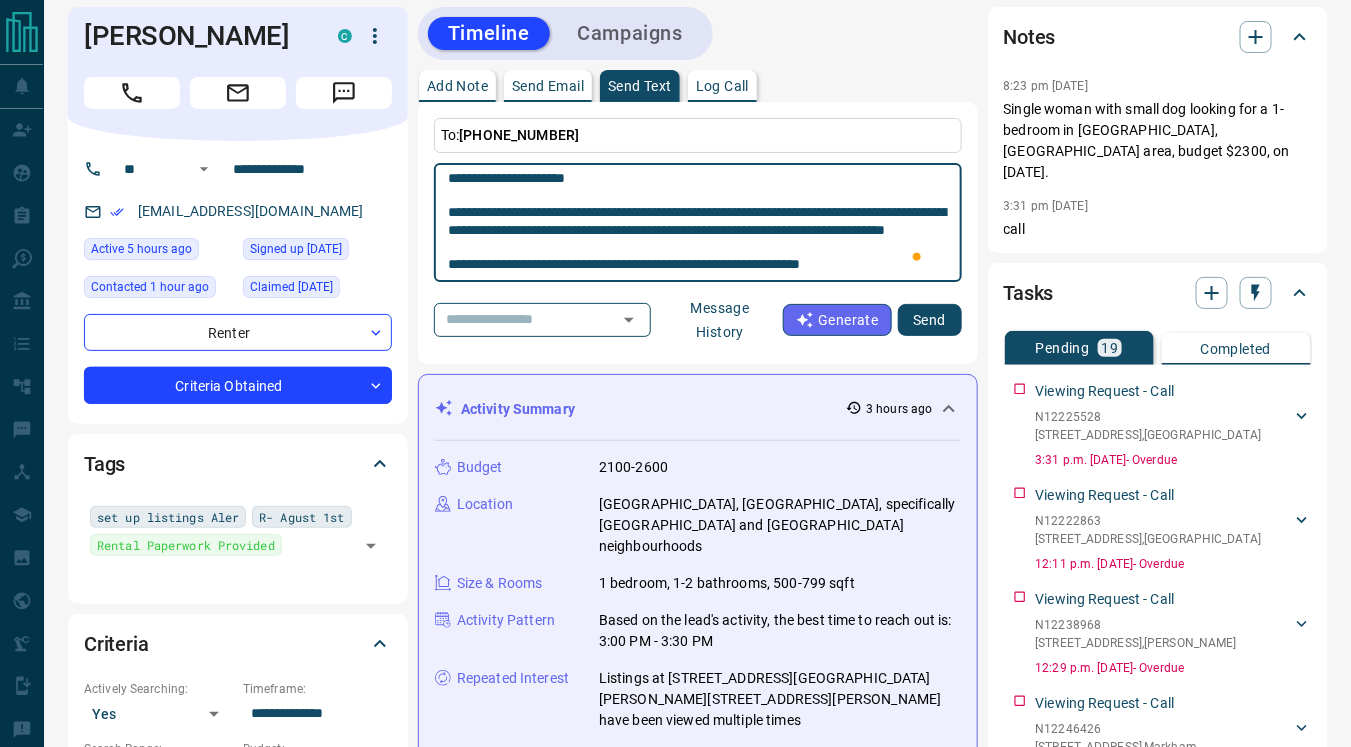 type on "**********" 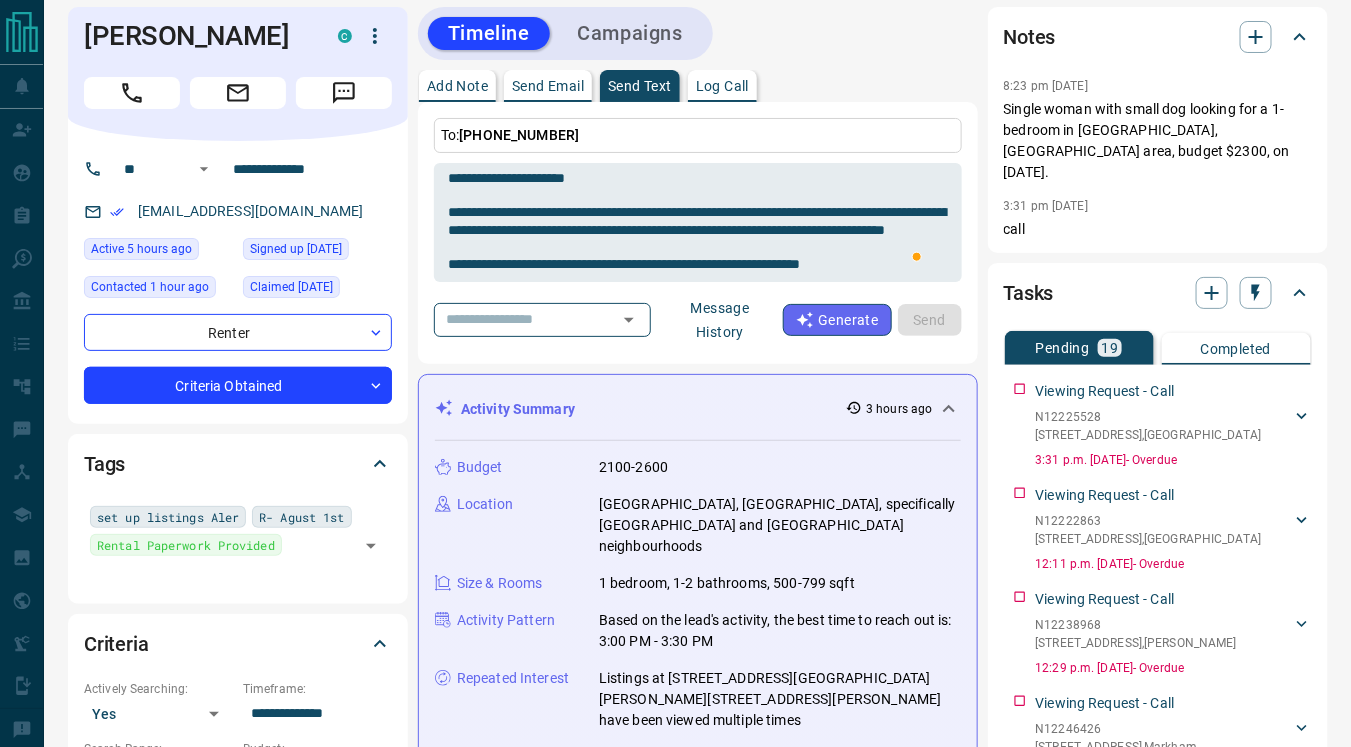 type 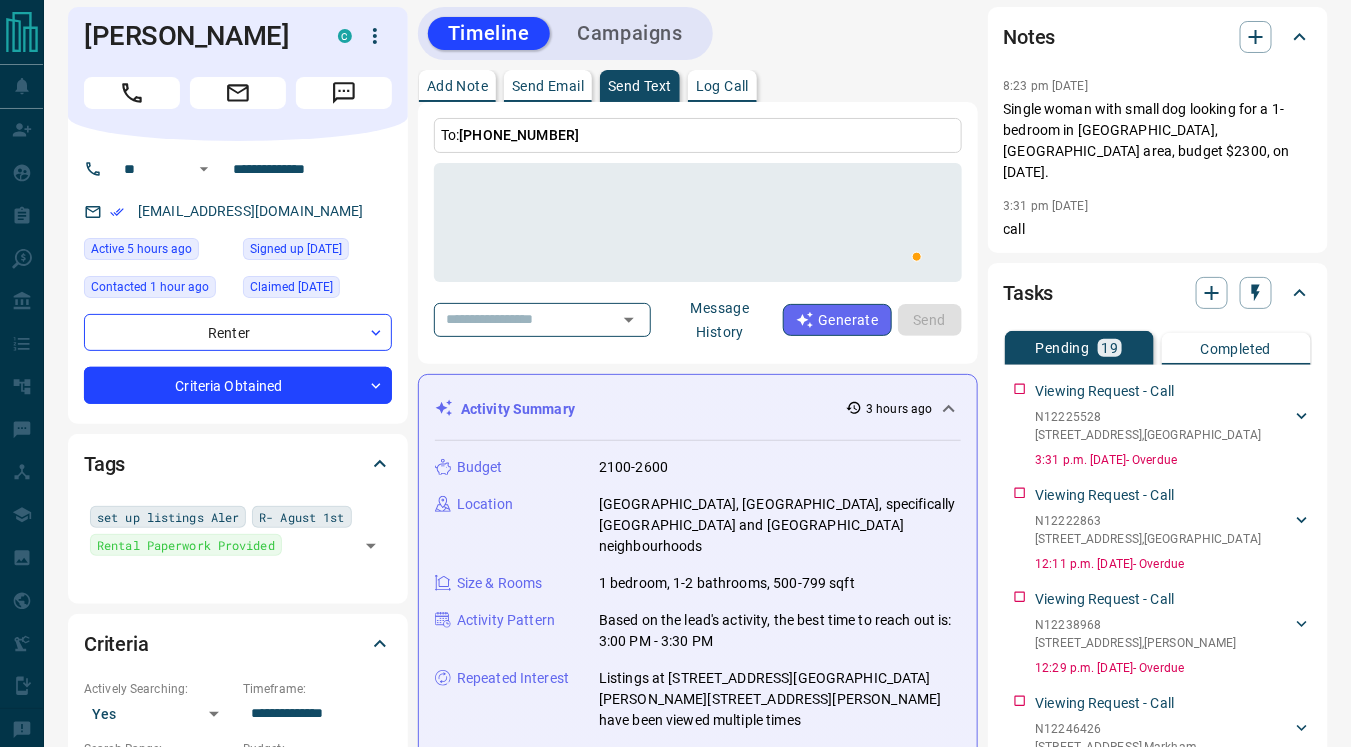 scroll, scrollTop: 0, scrollLeft: 0, axis: both 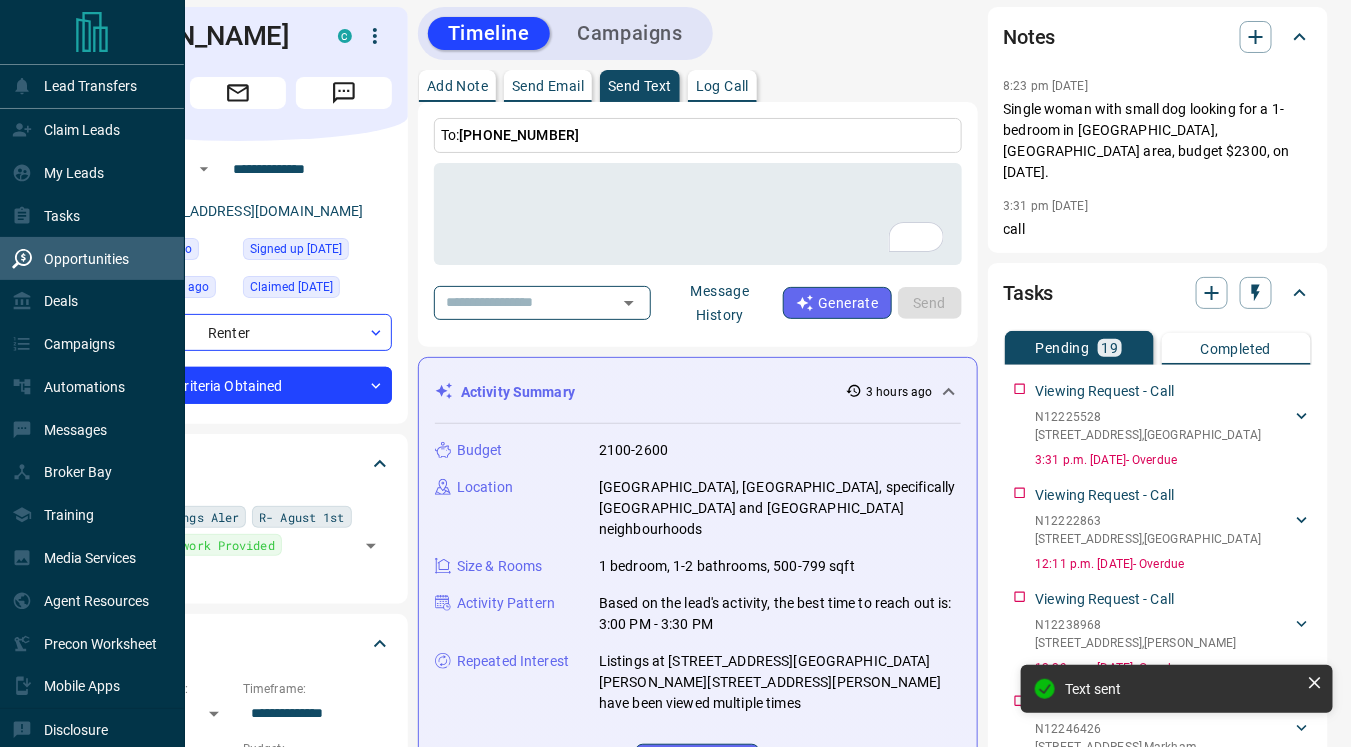 click on "Opportunities" at bounding box center (70, 258) 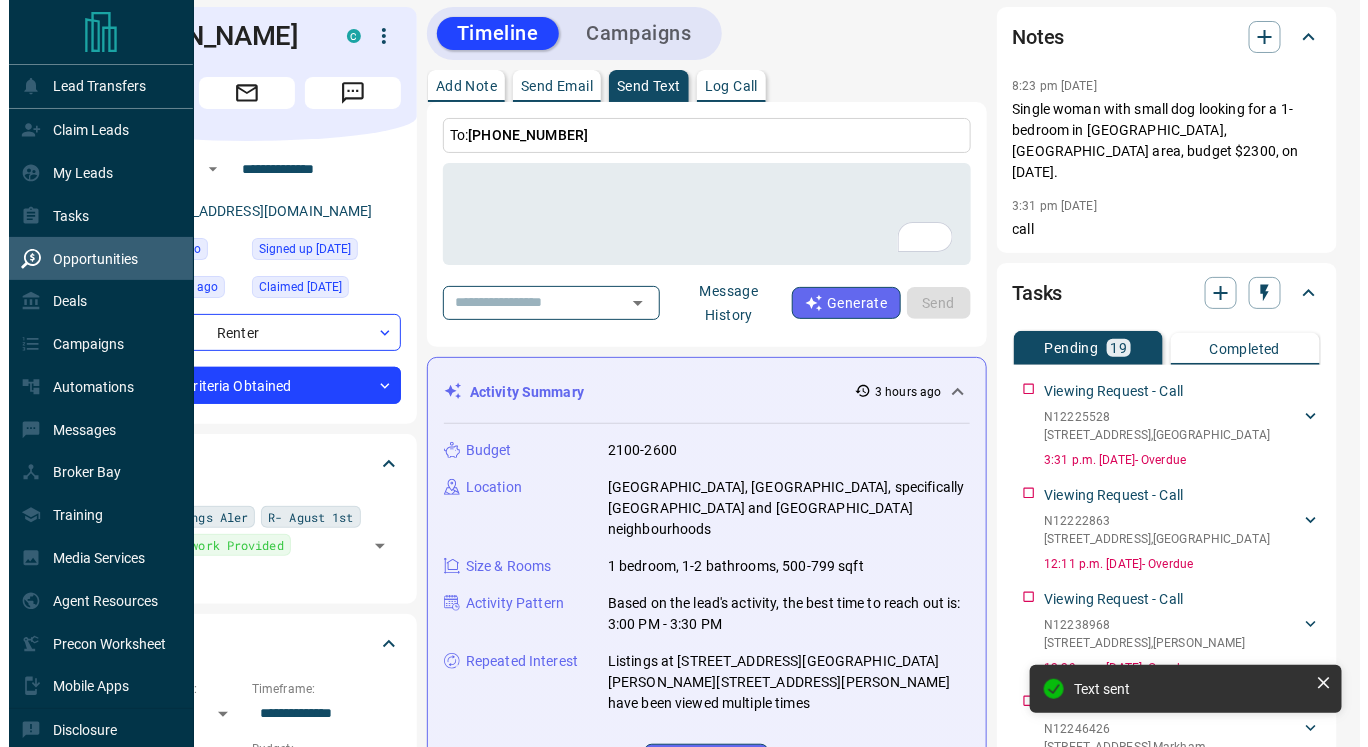 scroll, scrollTop: 0, scrollLeft: 0, axis: both 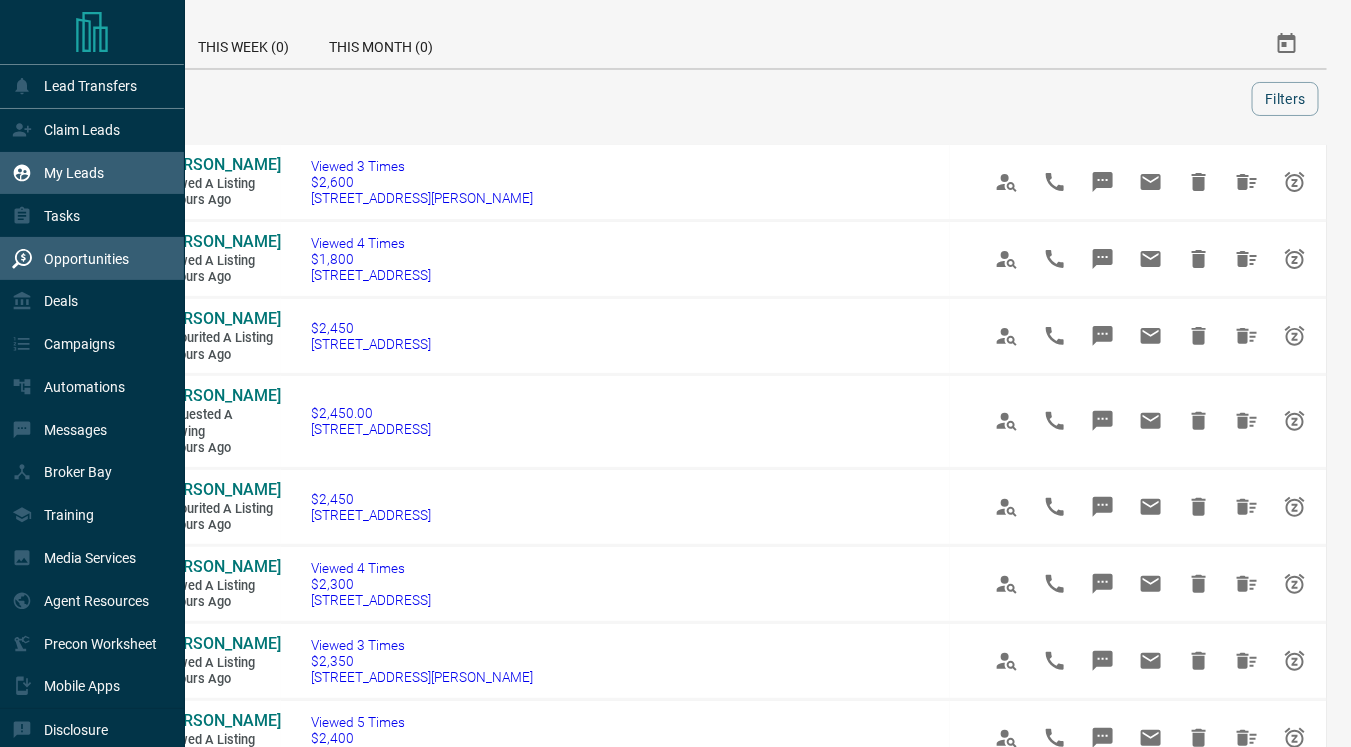 click on "My Leads" at bounding box center [74, 173] 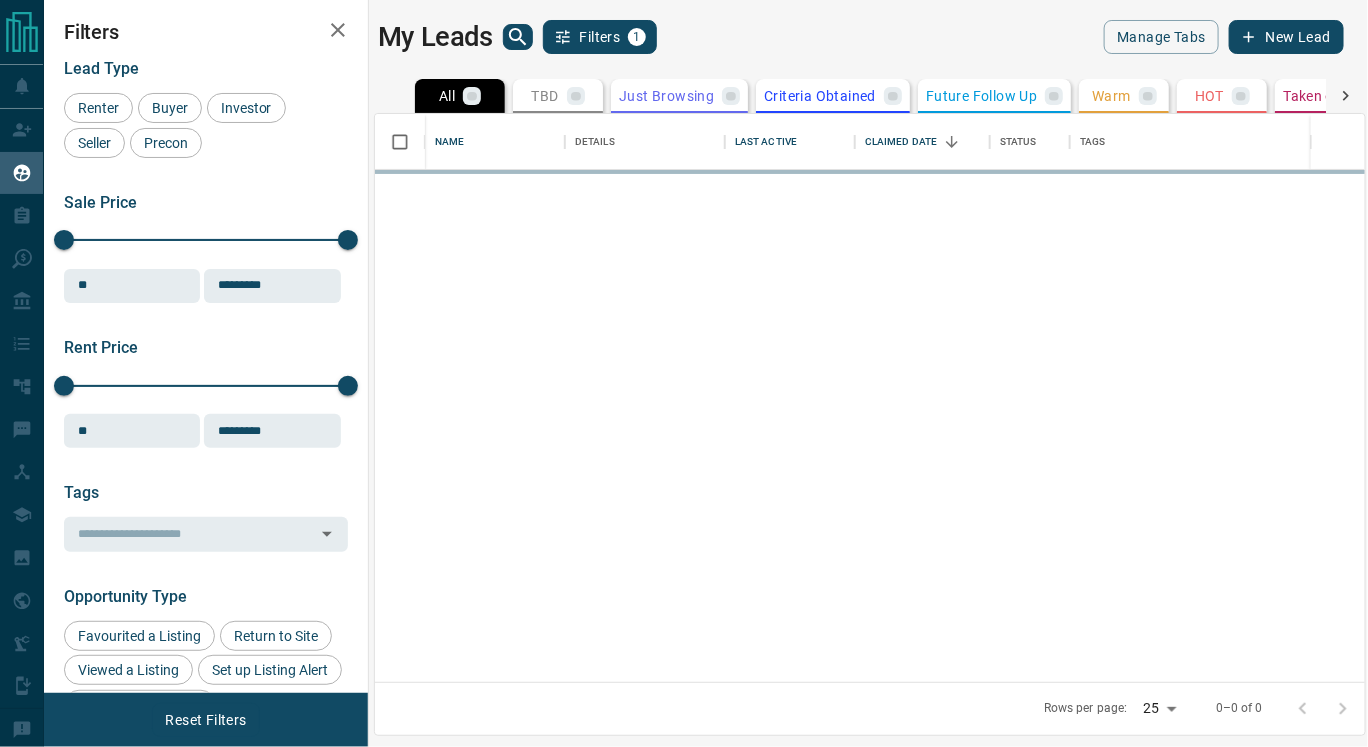 scroll, scrollTop: 17, scrollLeft: 17, axis: both 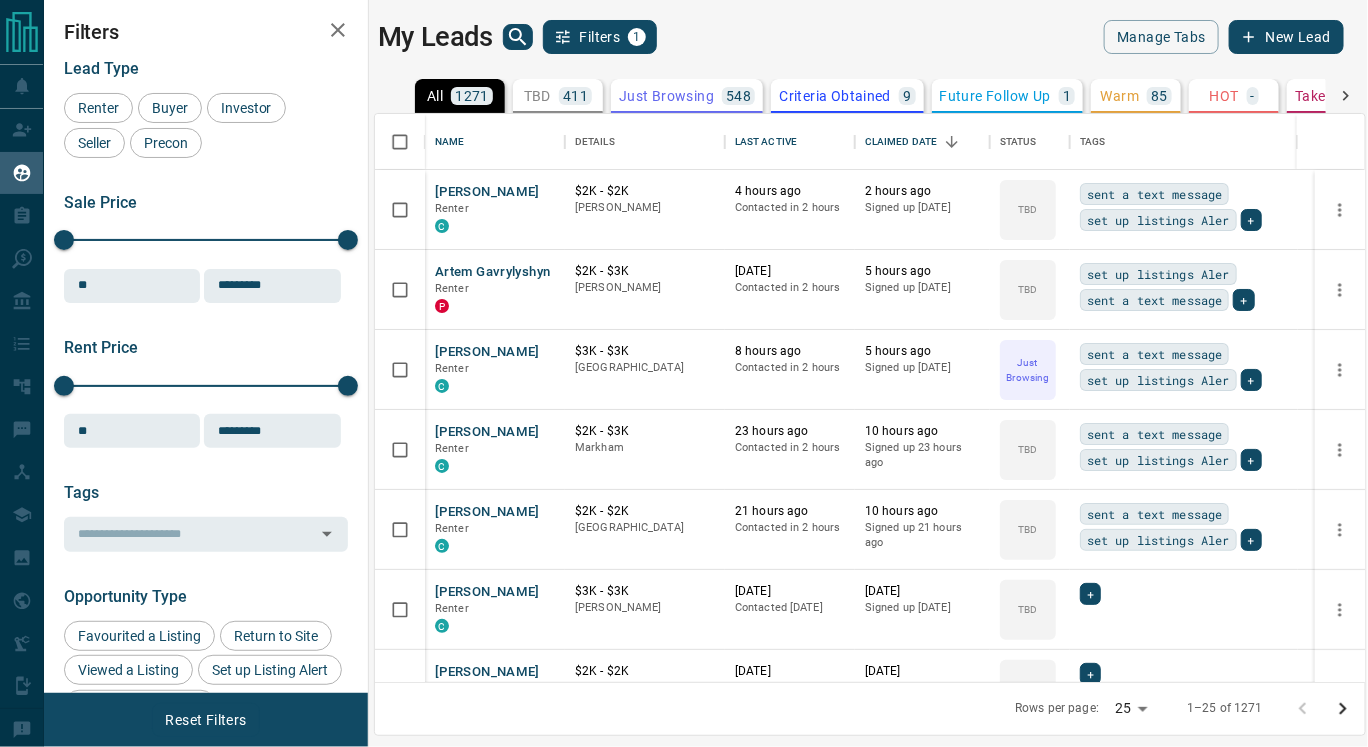 click on "TBD" at bounding box center [537, 96] 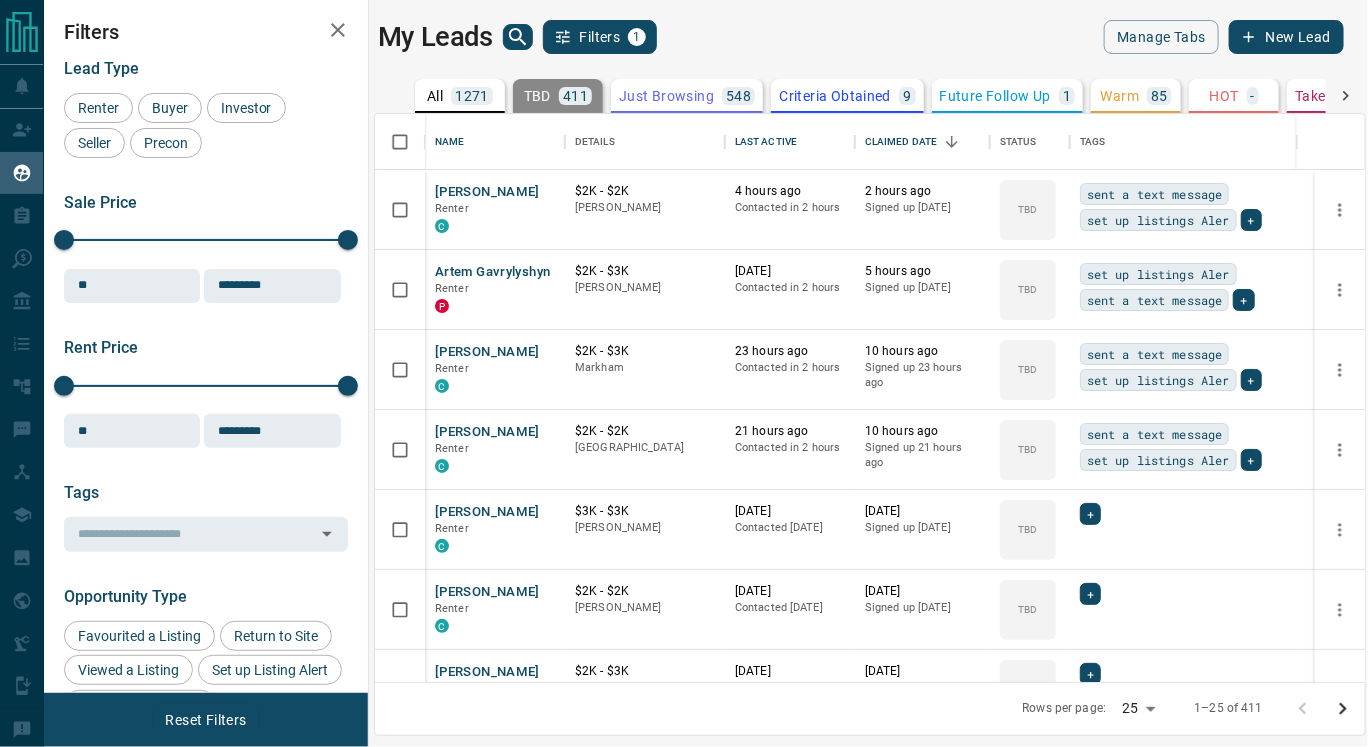click on "Lead Transfers Claim Leads My Leads Tasks Opportunities Deals Campaigns Automations Messages Broker Bay Training Media Services Agent Resources Precon Worksheet Mobile Apps Disclosure Logout My Leads Filters 1 Manage Tabs New Lead All 1271 TBD 411 Do Not Contact - Not Responsive 142 Bogus 6 Just Browsing 548 Criteria Obtained 9 Future Follow Up 1 Warm 85 HOT - Taken on Showings - Submitted Offer - Client 69 Name Details Last Active Claimed Date Status Tags Zenah Hussun Renter C $2K - $2[PERSON_NAME][GEOGRAPHIC_DATA] 4 hours ago Contacted in 2 hours 2 hours ago Signed up [DATE] TBD sent a text message set up listings Aler + Artem Gavrylyshyn Renter P $2K - $3K [PERSON_NAME] [DATE] Contacted in 2 hours 5 hours ago Signed up [DATE] TBD set up listings Aler sent a text message + [PERSON_NAME] C $2K - $3K Markham 23 hours ago Contacted in 2 hours 10 hours ago Signed up 23 hours ago TBD sent a text message set up listings Aler +  [PERSON_NAME] Renter C $2K - $2K [GEOGRAPHIC_DATA] 21 hours ago Contacted in 2 hours 10 hours ago TBD" at bounding box center [684, 361] 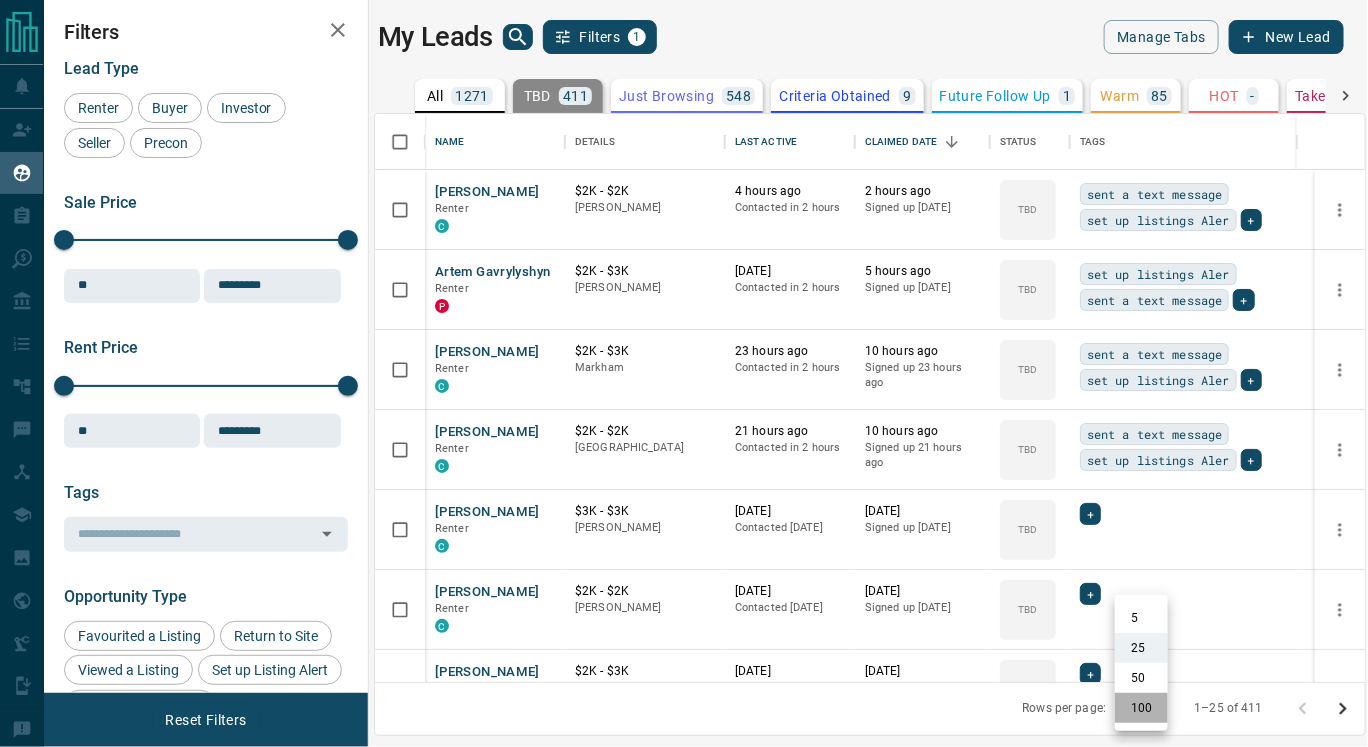 click on "100" at bounding box center (1141, 708) 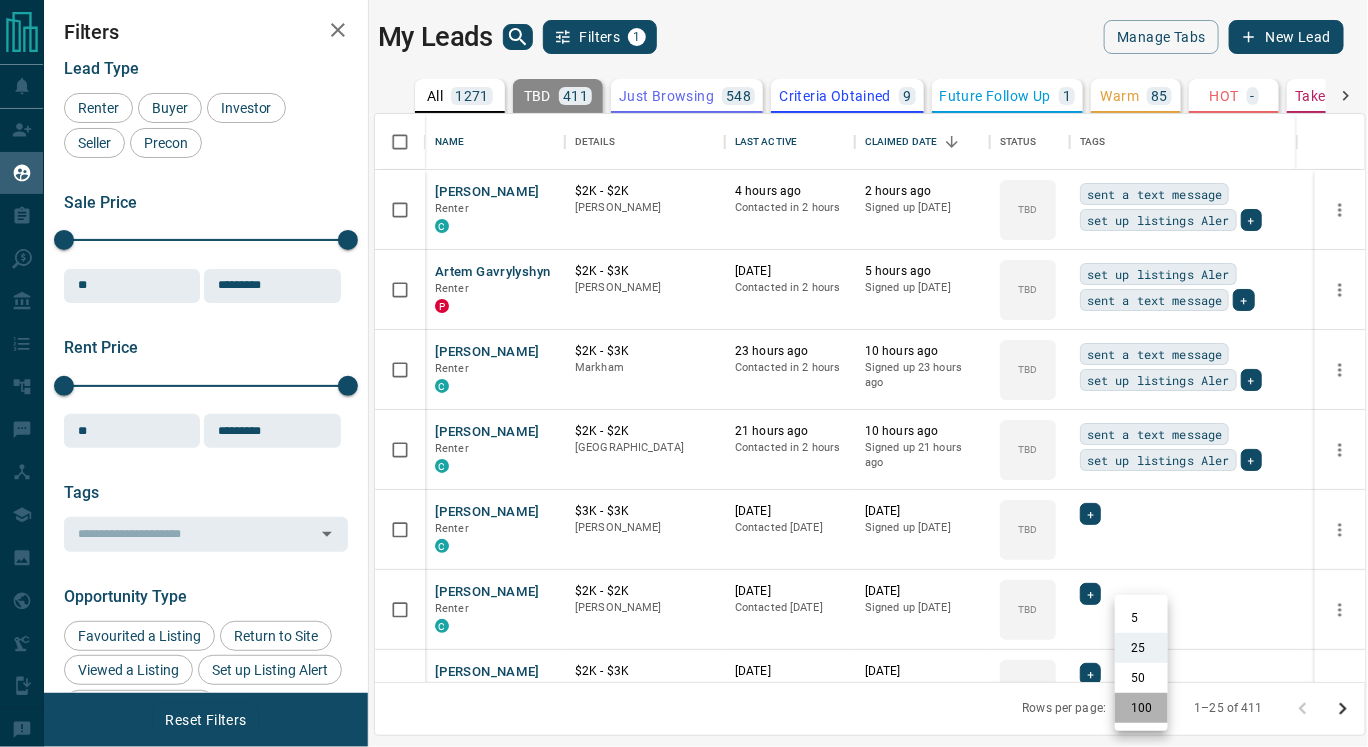type on "***" 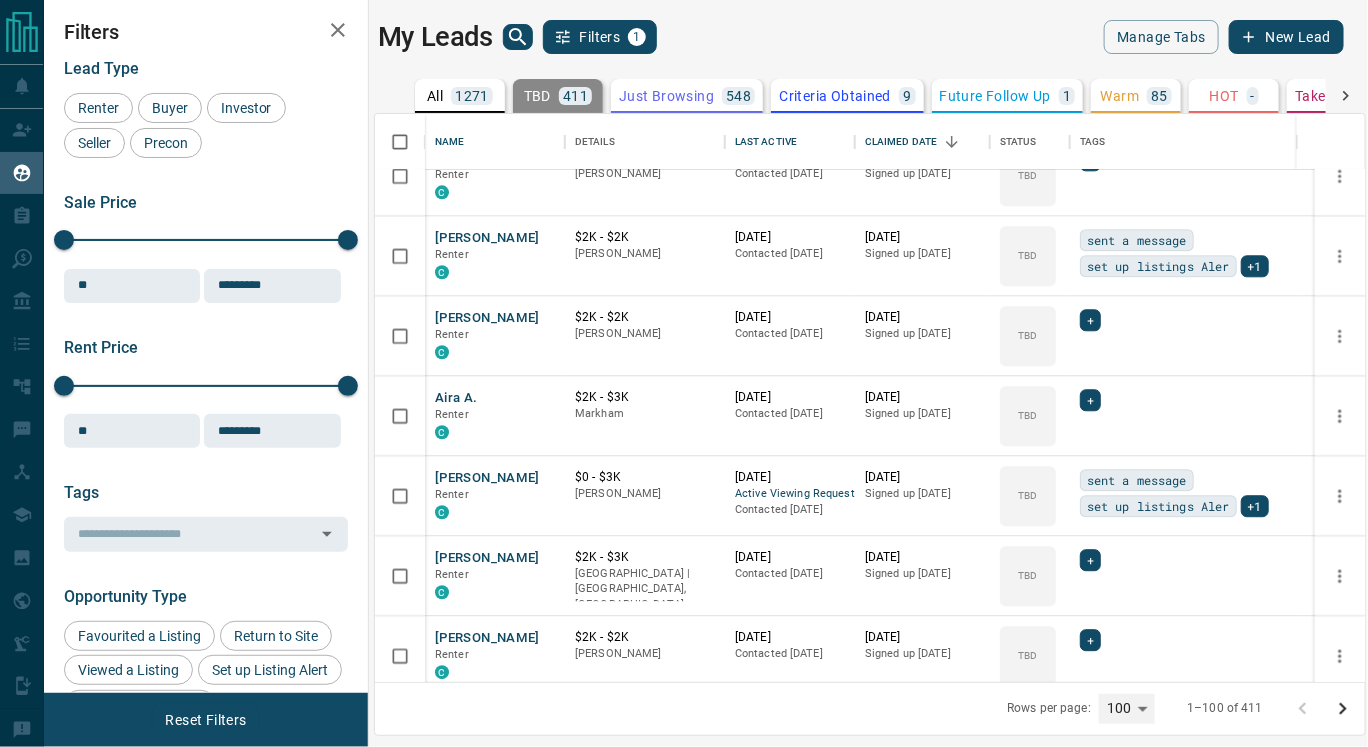 scroll, scrollTop: 7486, scrollLeft: 0, axis: vertical 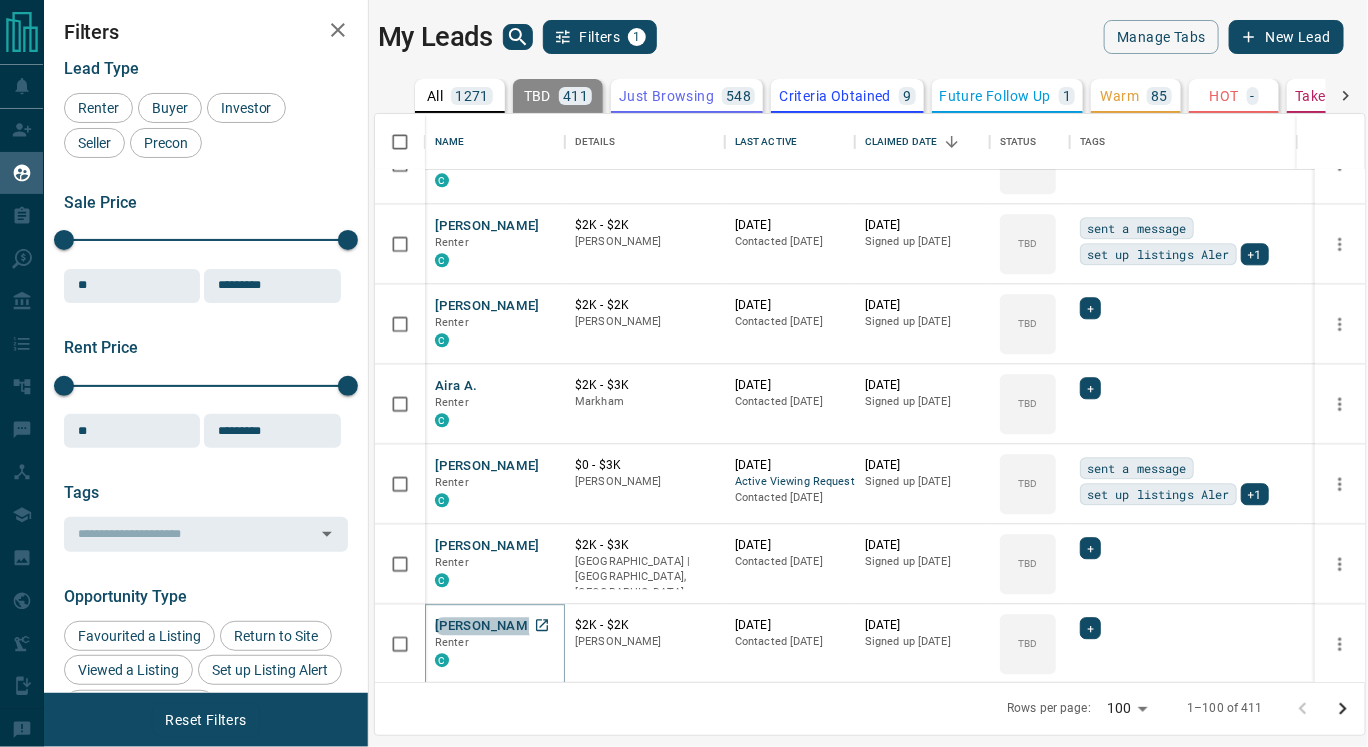 click on "[PERSON_NAME]" at bounding box center [487, 626] 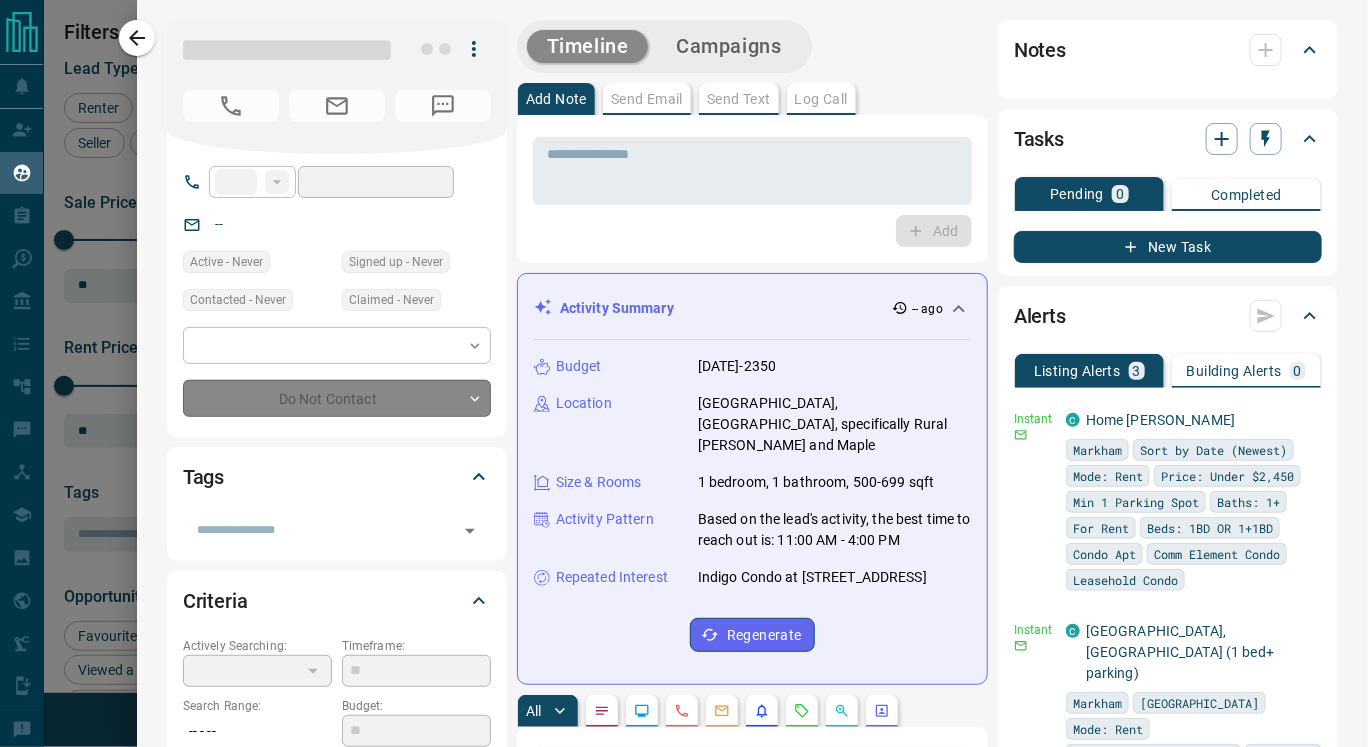 type on "**" 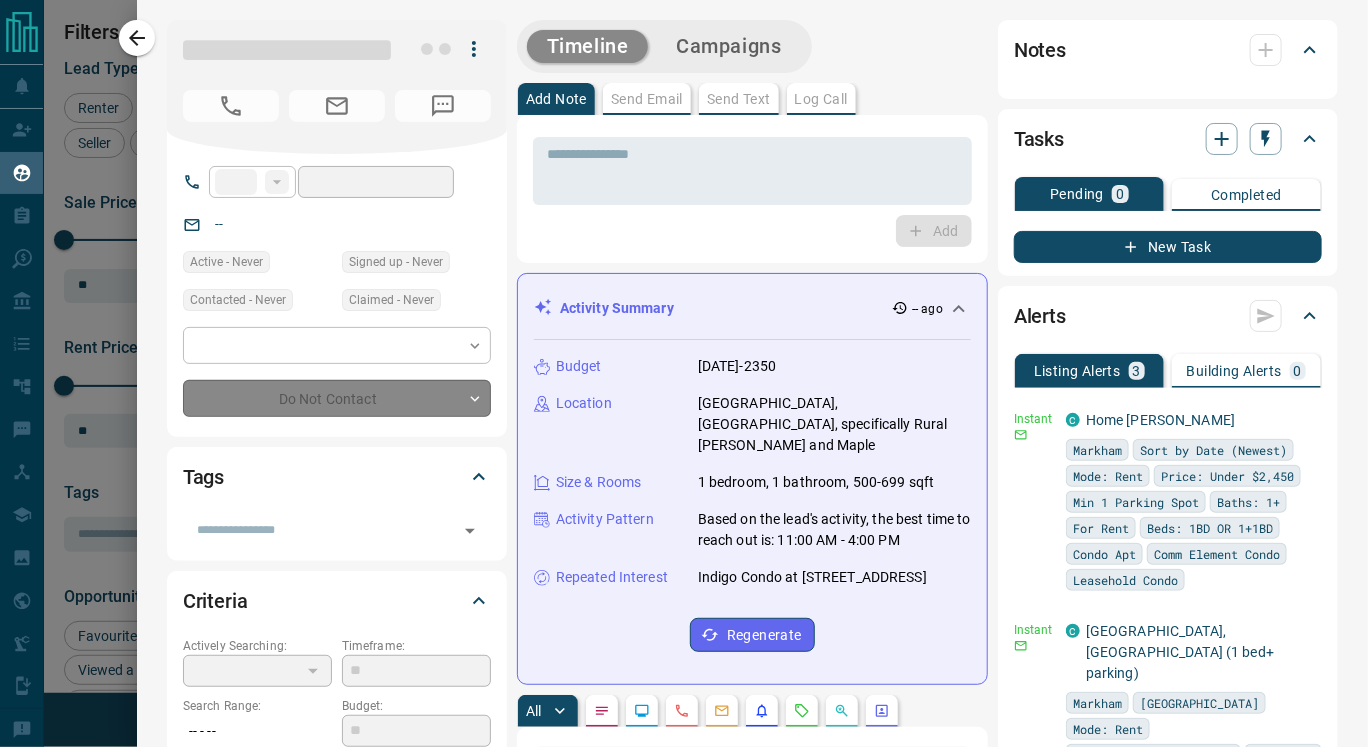 type on "**********" 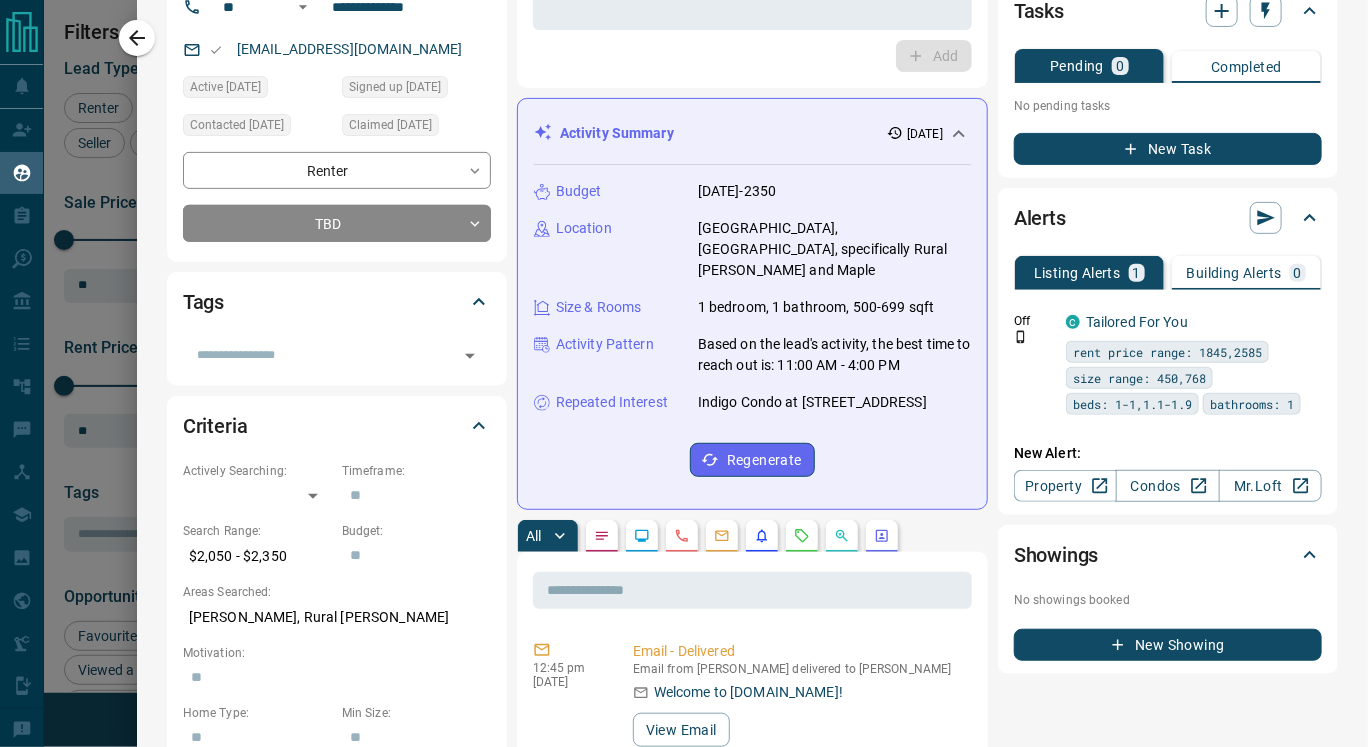 scroll, scrollTop: 189, scrollLeft: 0, axis: vertical 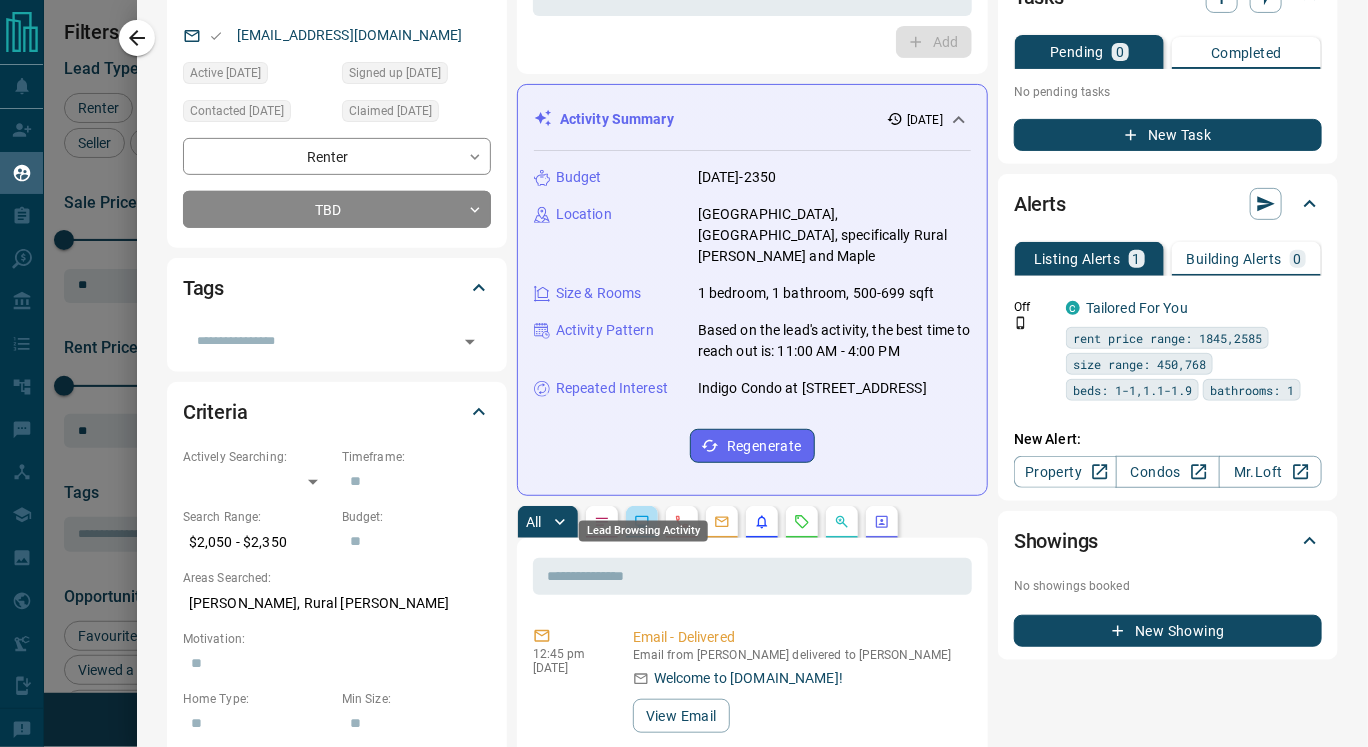click 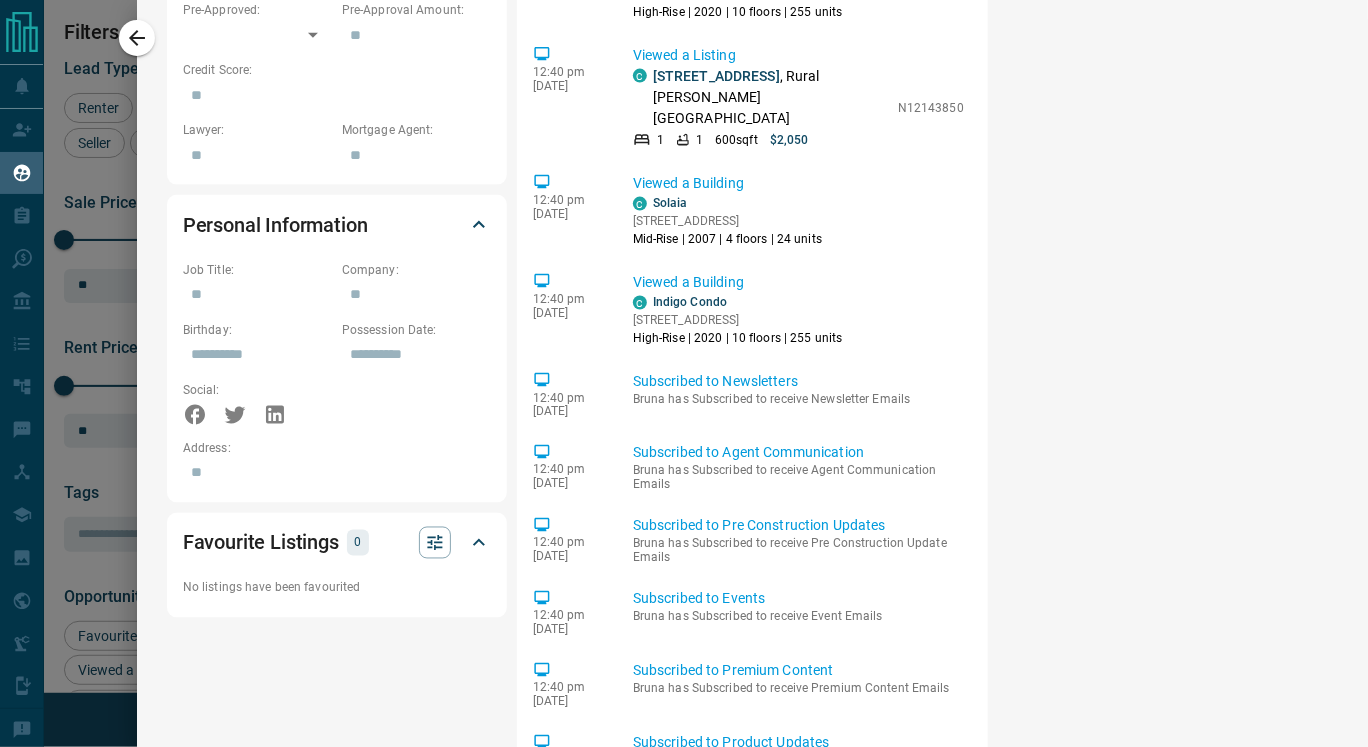 scroll, scrollTop: 0, scrollLeft: 0, axis: both 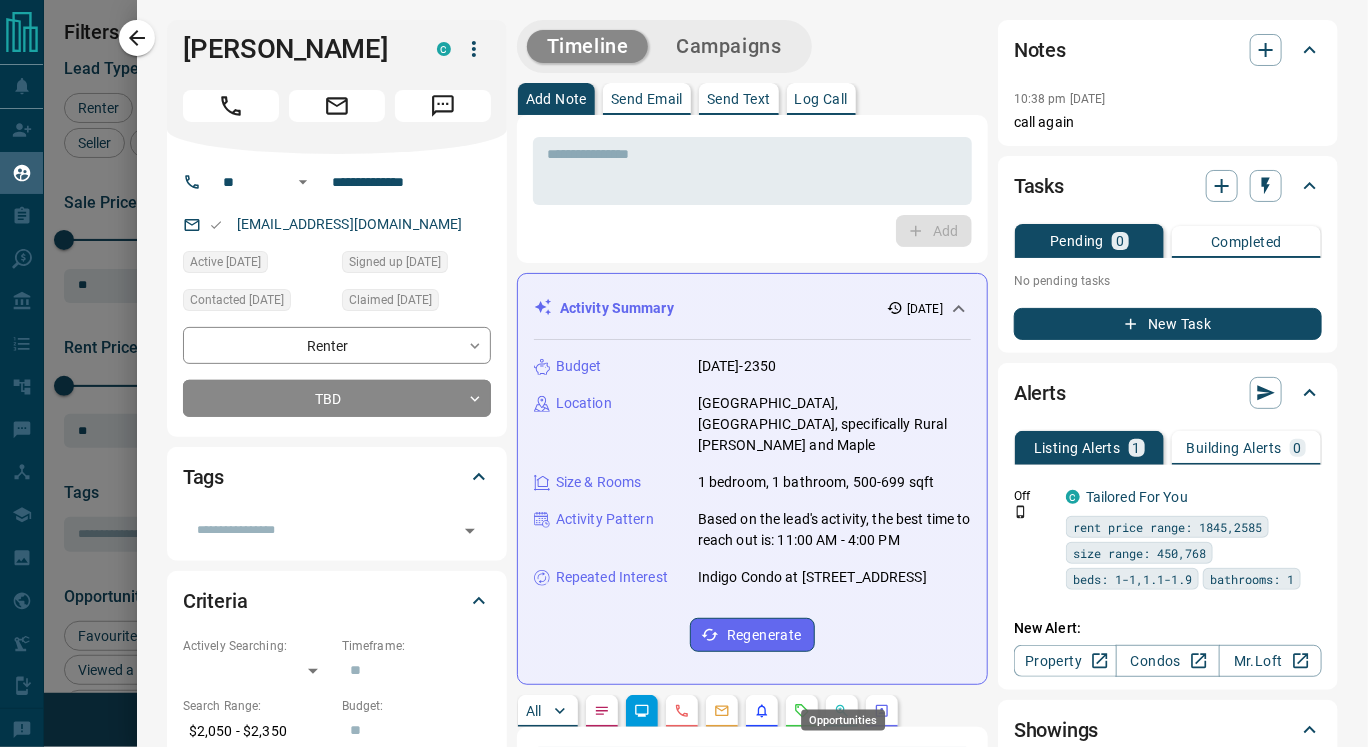 click 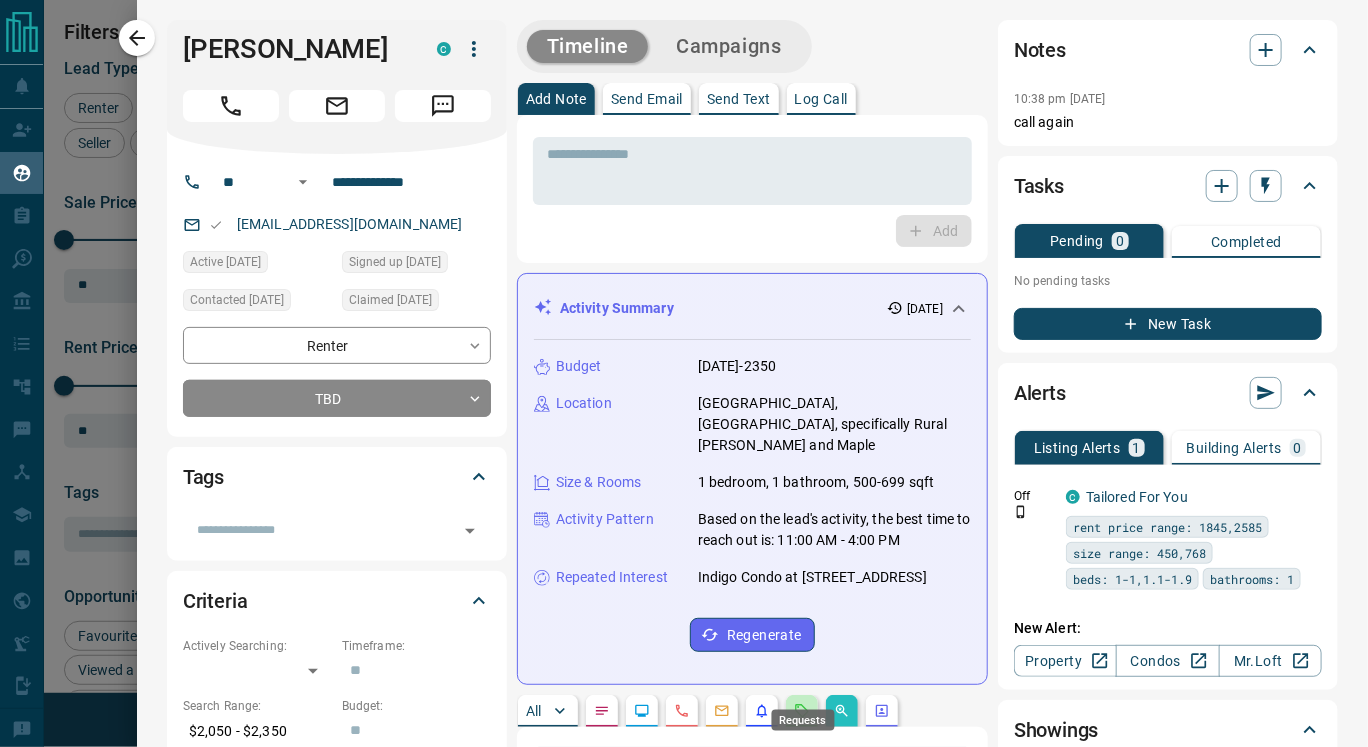 click 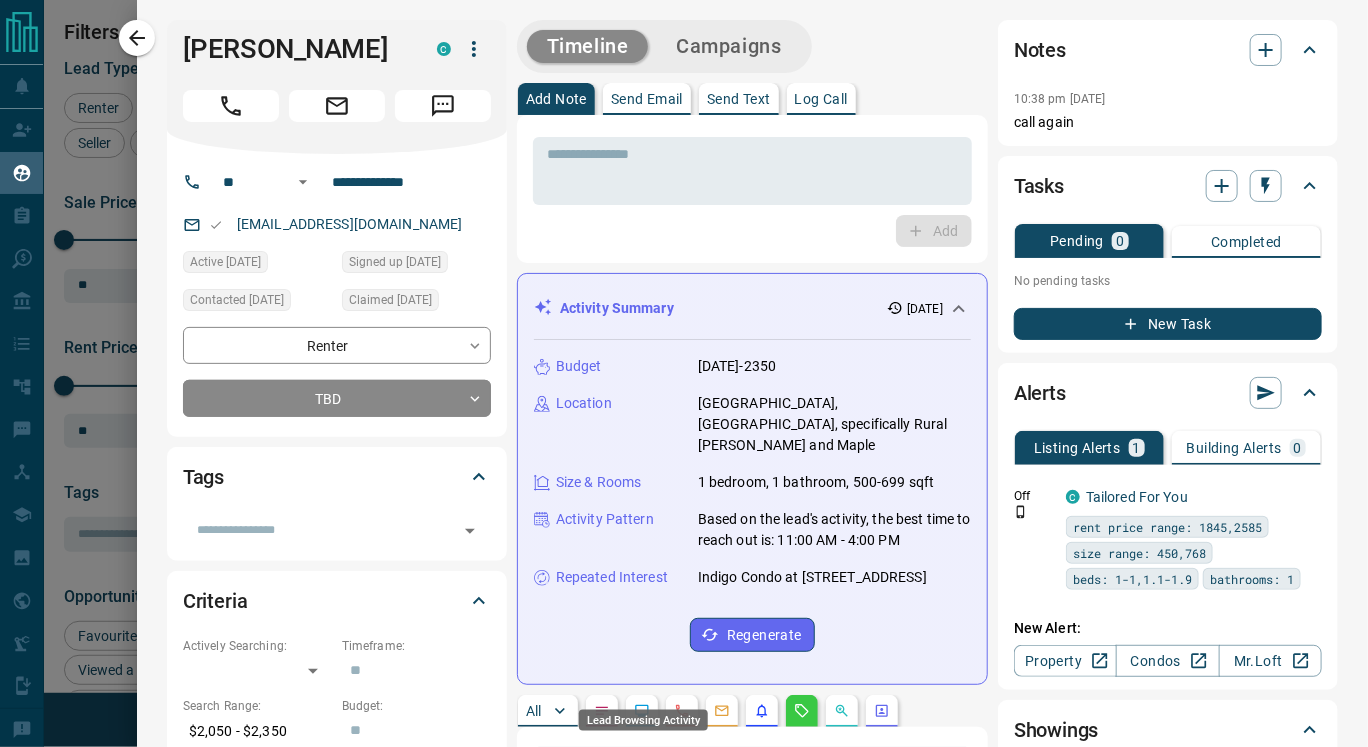 click 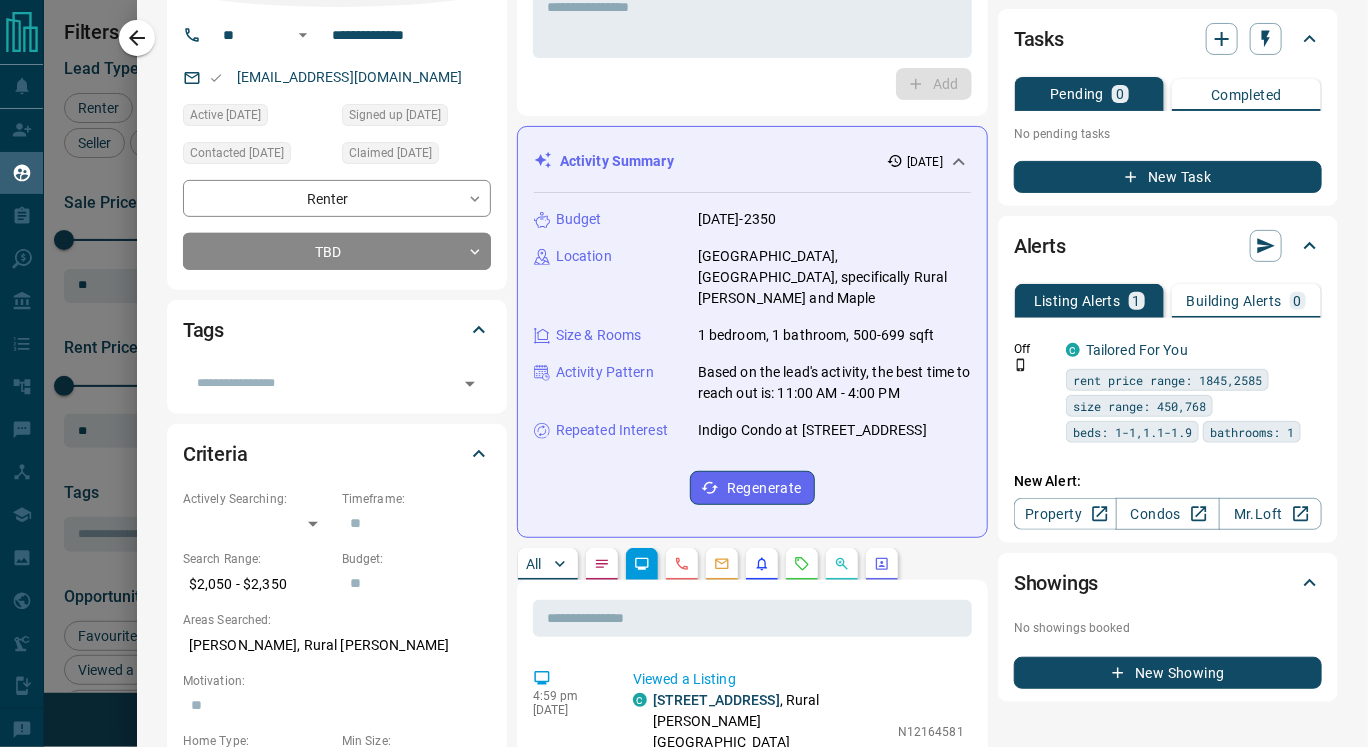 scroll, scrollTop: 313, scrollLeft: 0, axis: vertical 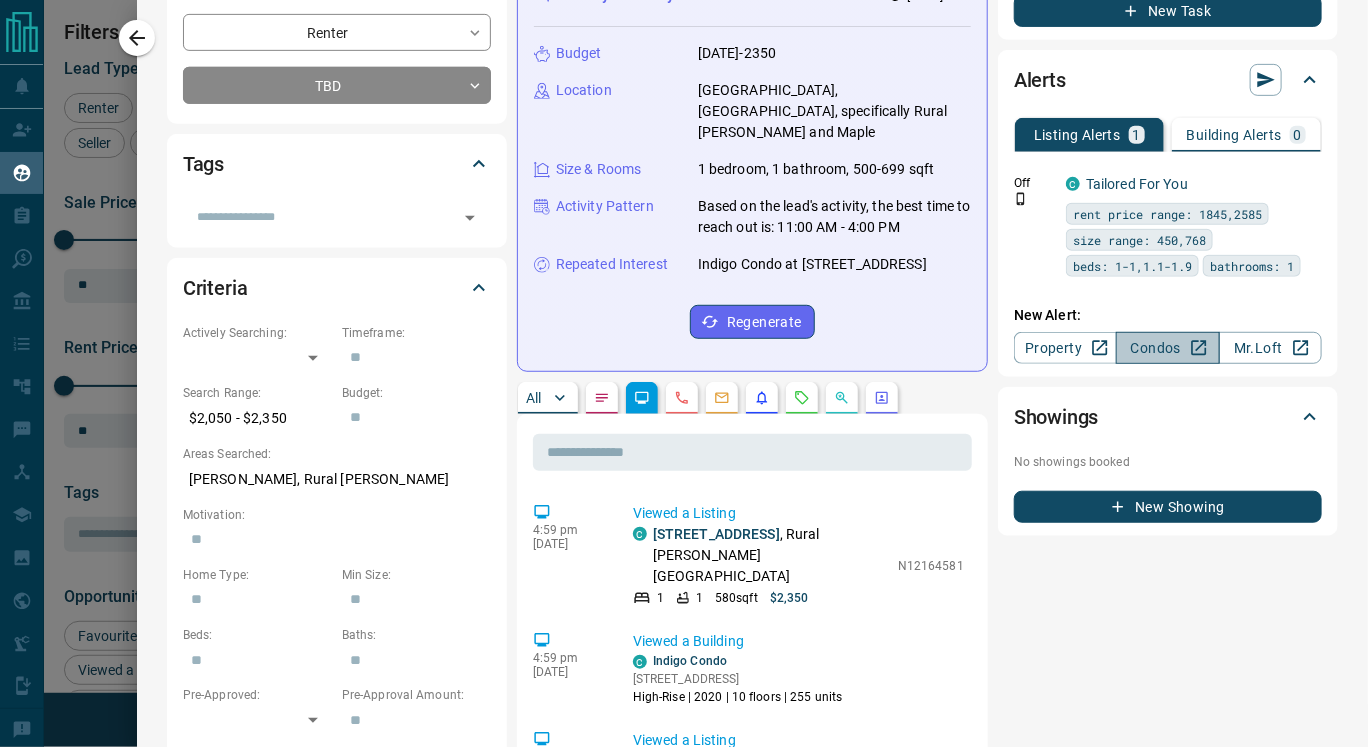 click on "Condos" at bounding box center (1167, 348) 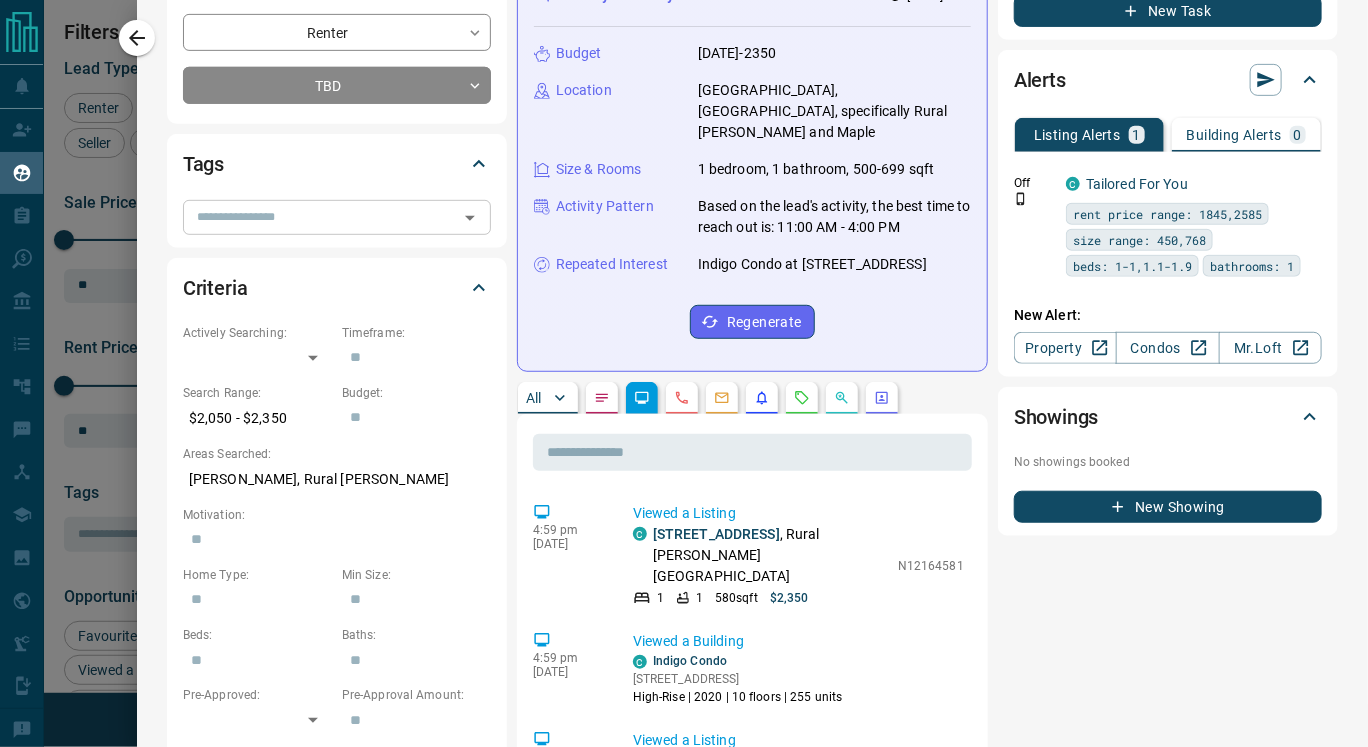 scroll, scrollTop: 0, scrollLeft: 0, axis: both 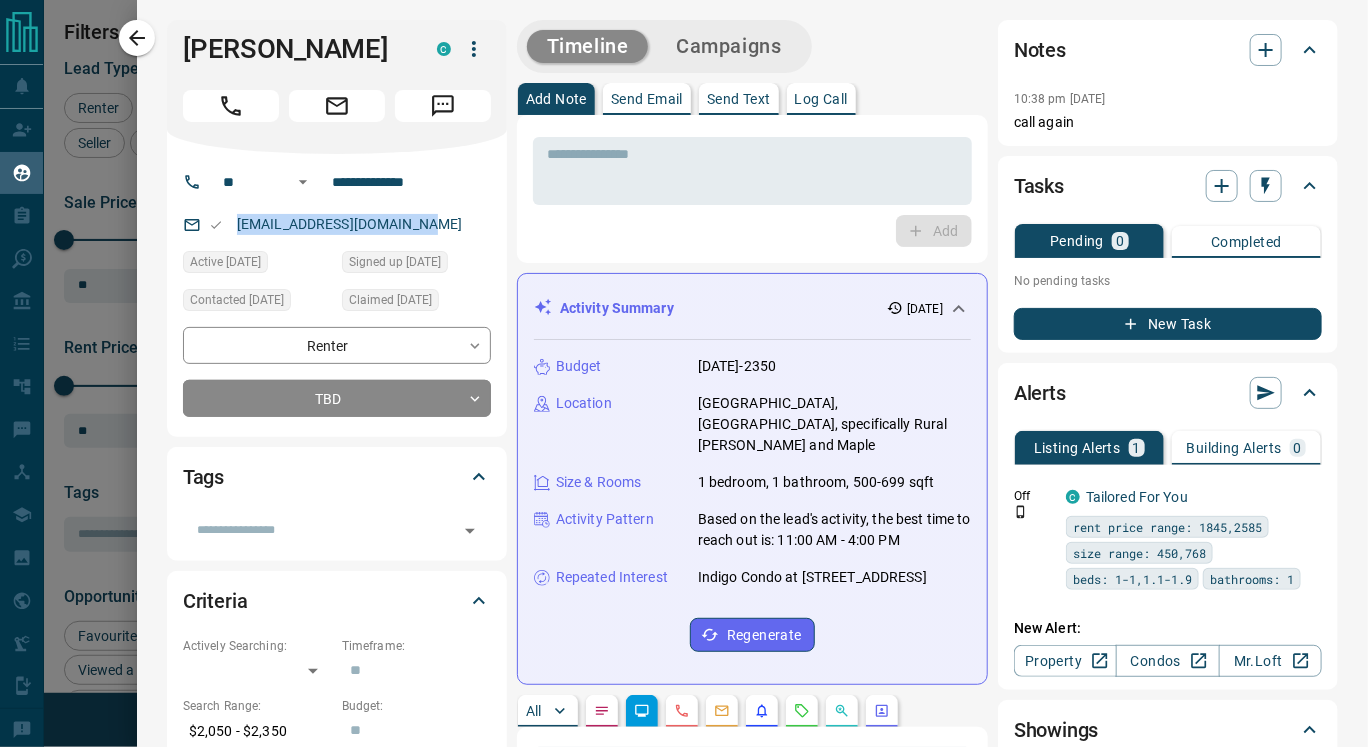 drag, startPoint x: 235, startPoint y: 218, endPoint x: 450, endPoint y: 222, distance: 215.0372 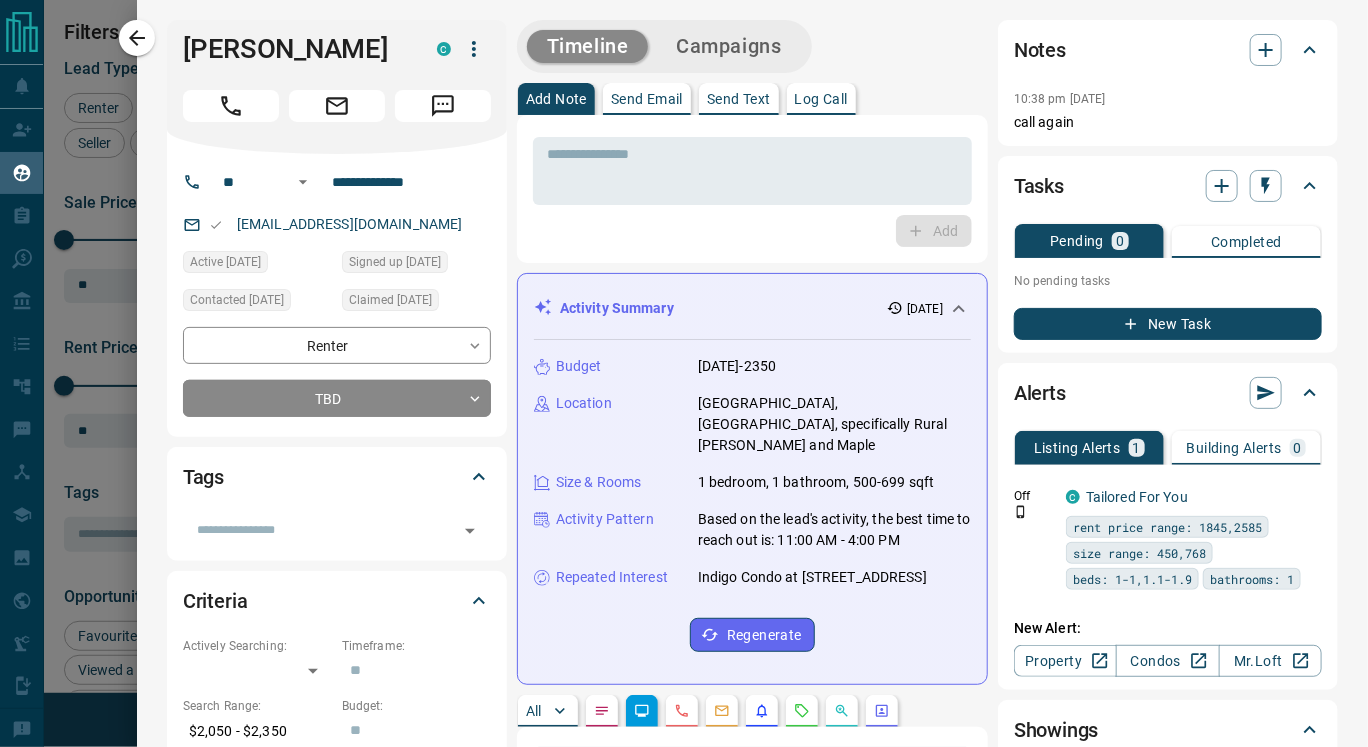 click on "Tags ​" at bounding box center (337, 503) 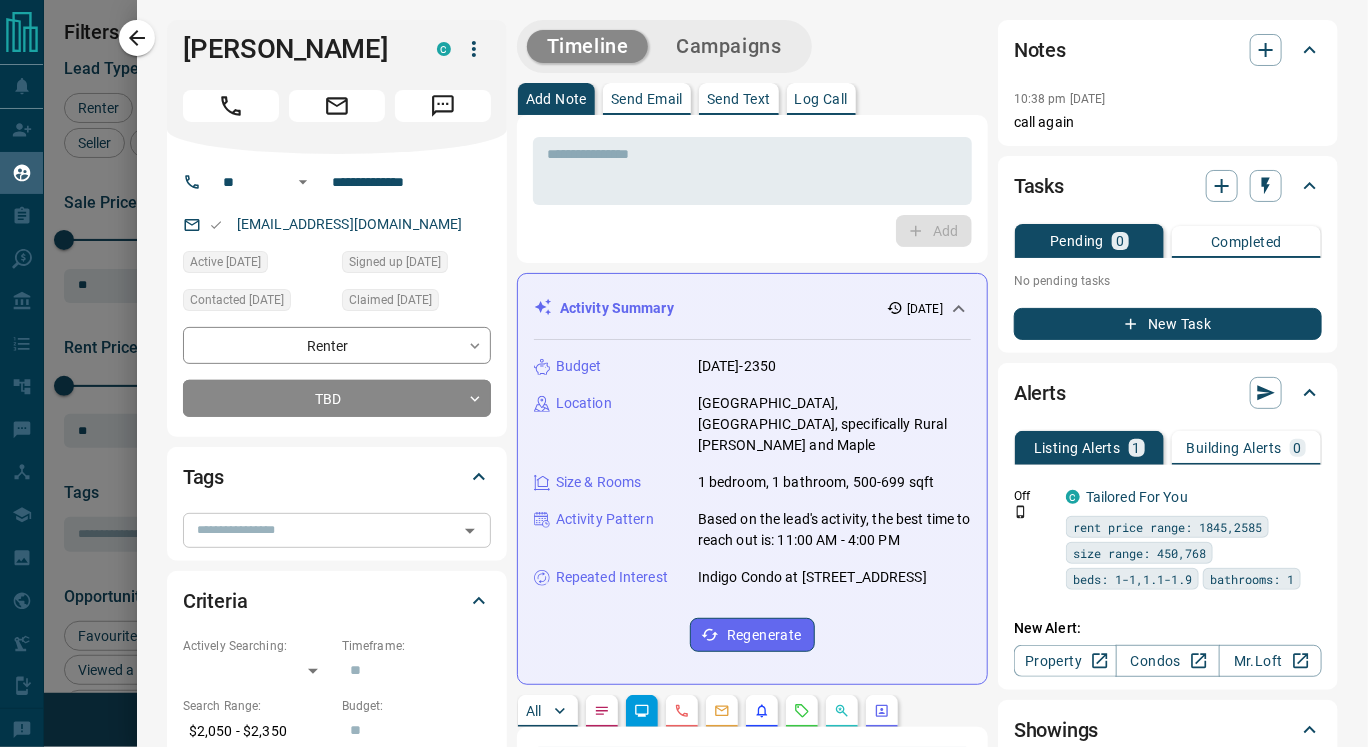 click at bounding box center (320, 530) 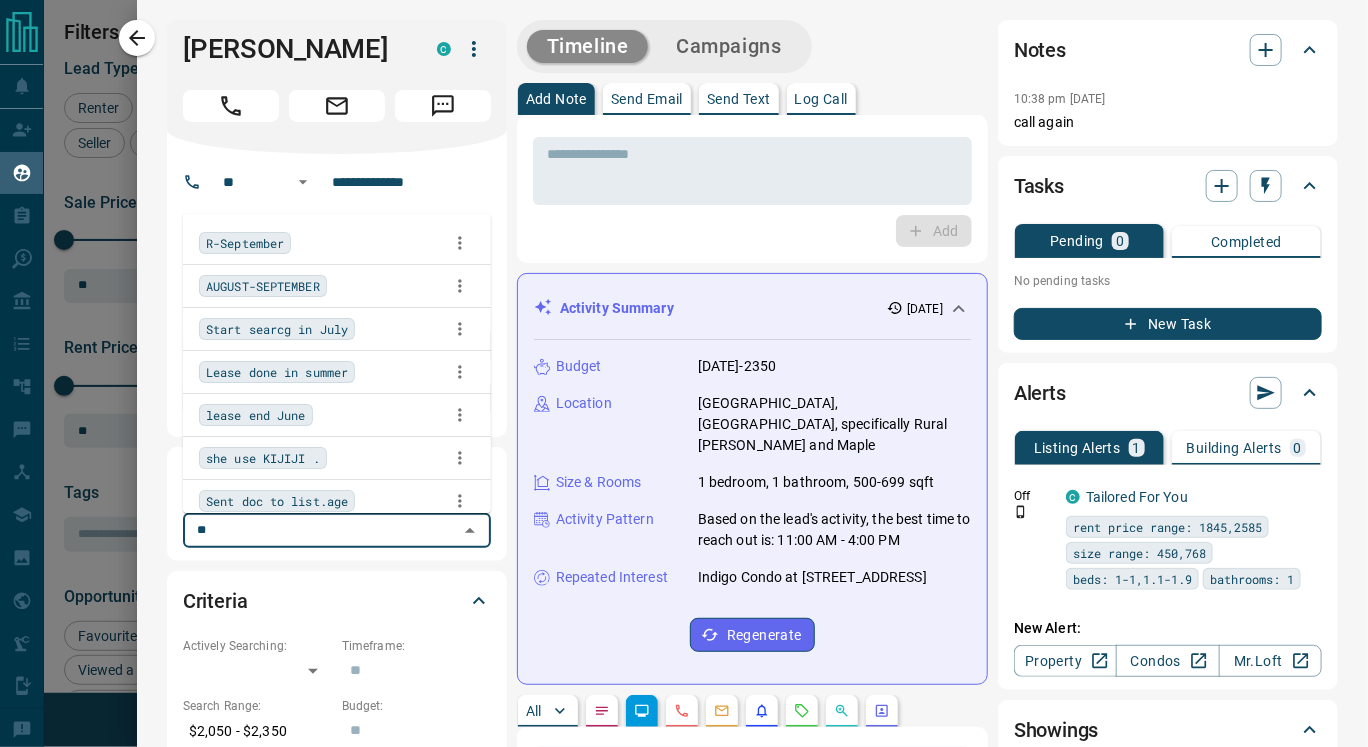 type on "***" 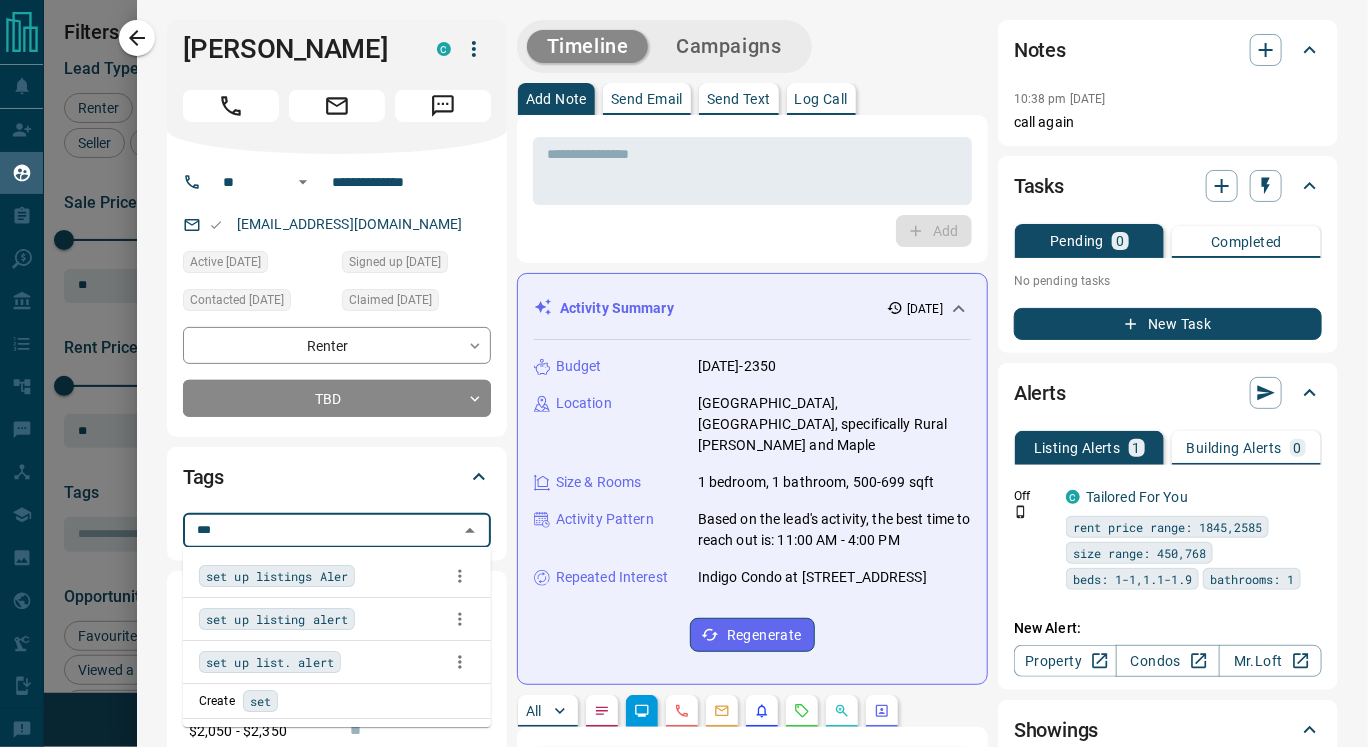 click on "set up listings Aler" at bounding box center (277, 576) 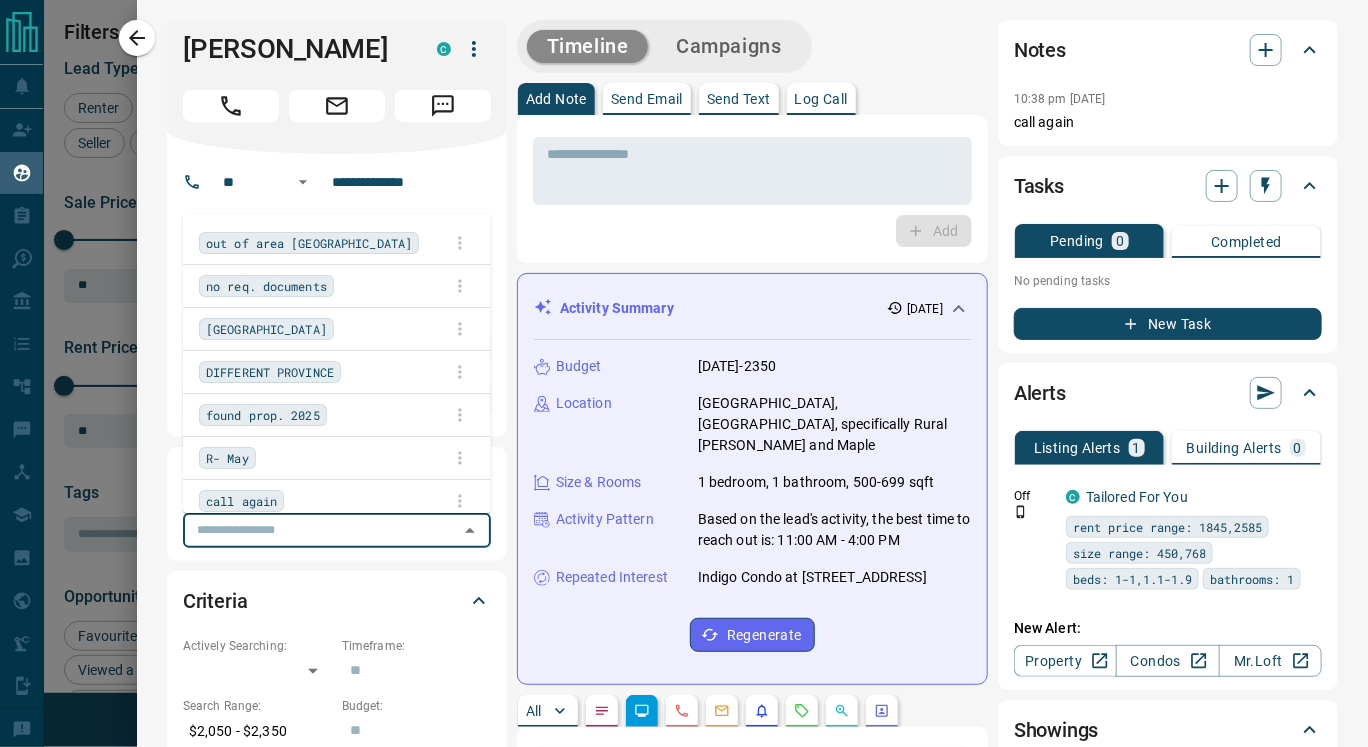 scroll, scrollTop: 552, scrollLeft: 973, axis: both 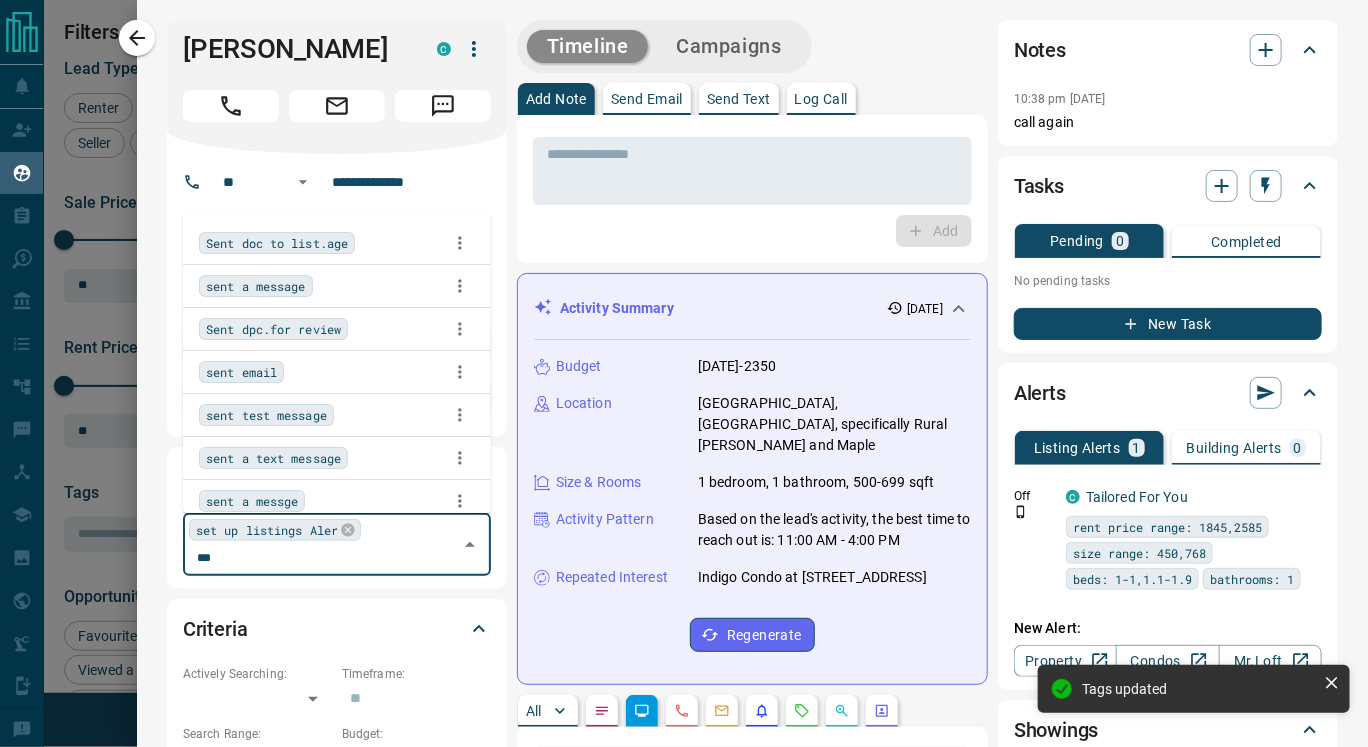 type on "****" 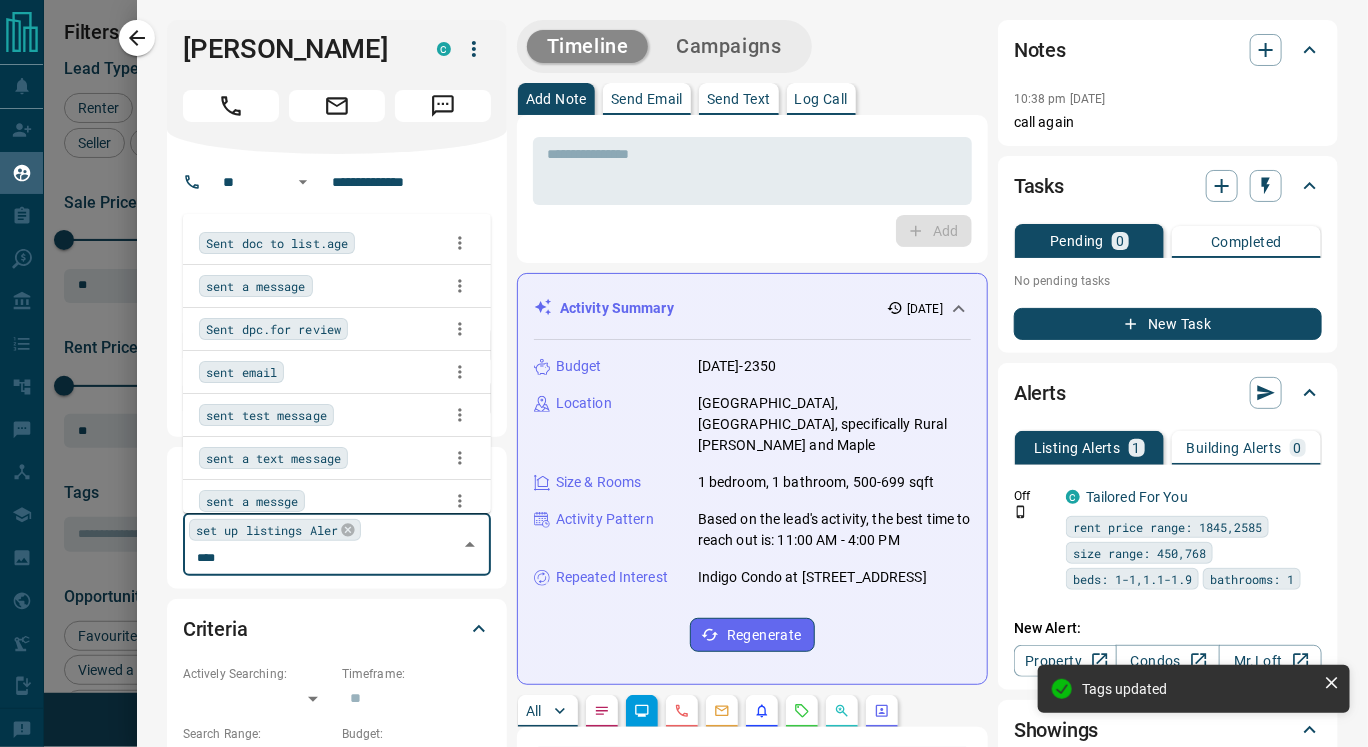 click on "sent a text message" at bounding box center [273, 458] 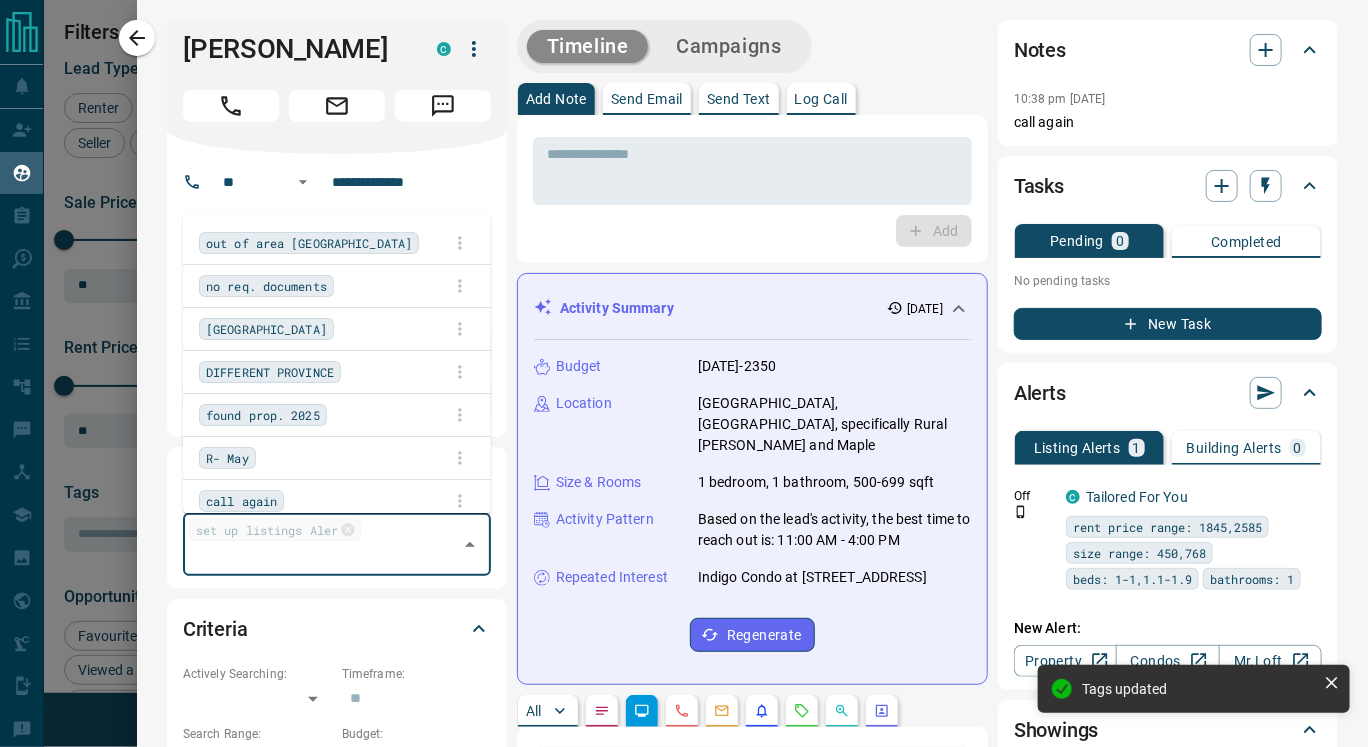 scroll, scrollTop: 2902, scrollLeft: 0, axis: vertical 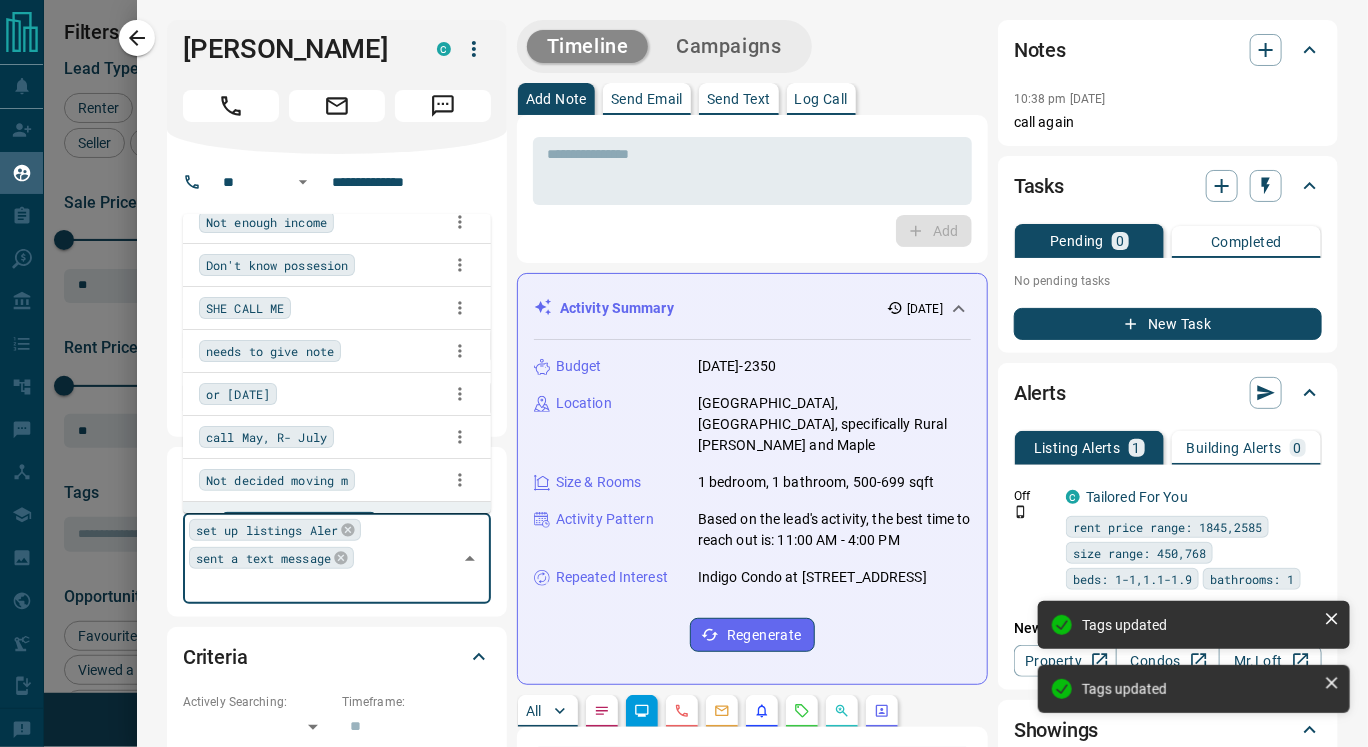 click on "Send Text" at bounding box center [739, 99] 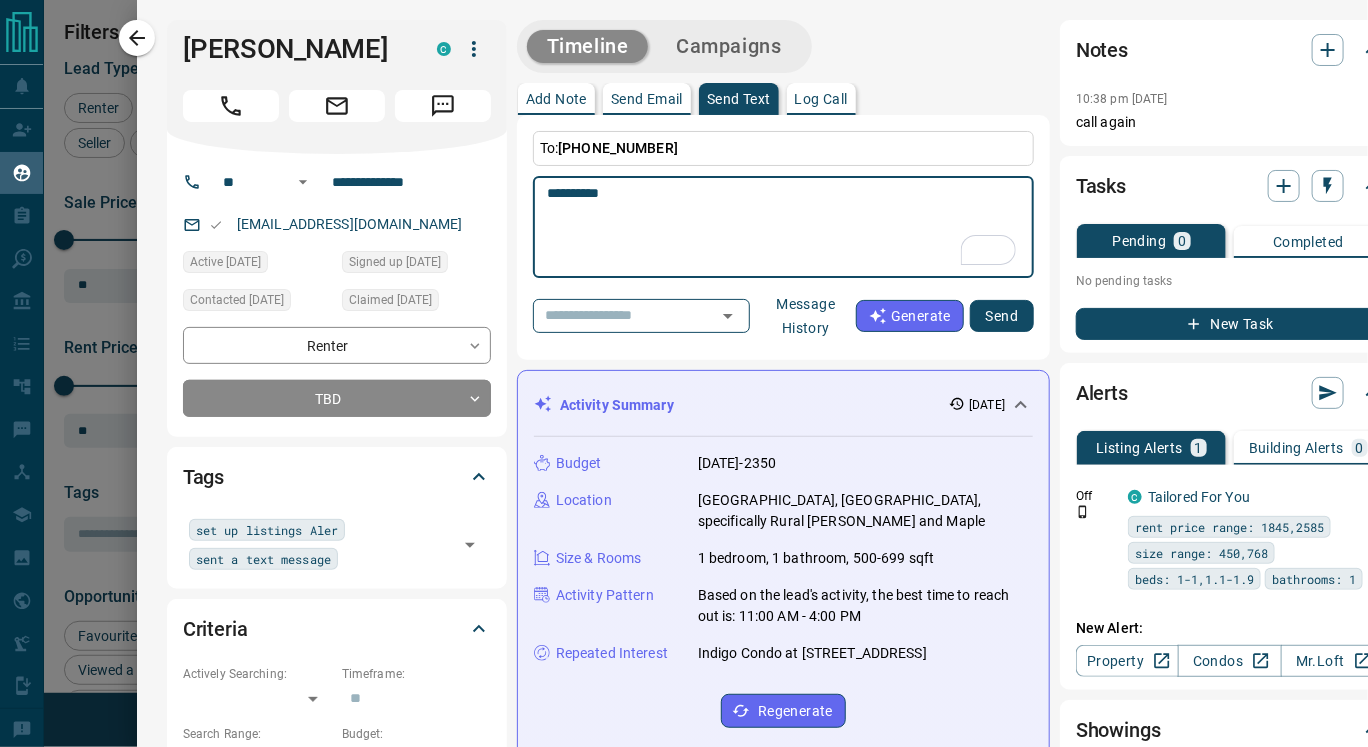 paste on "**********" 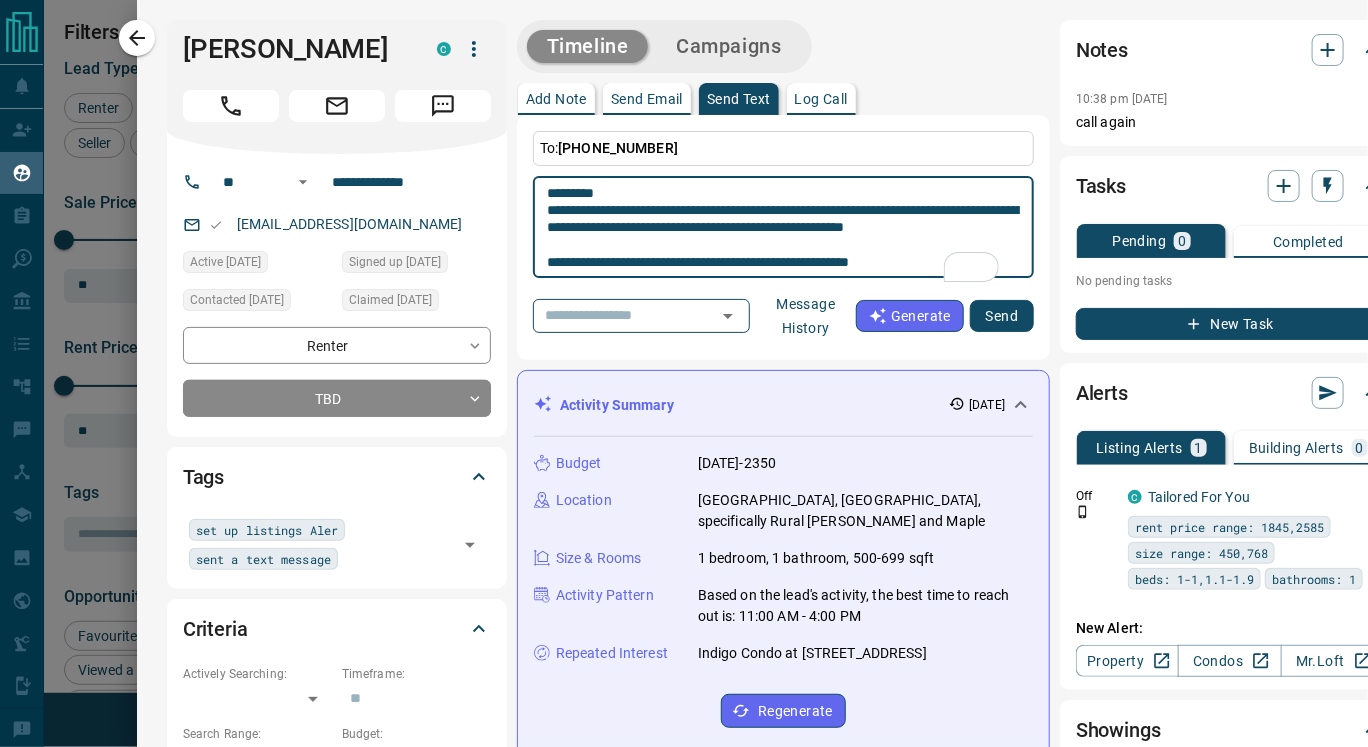 scroll, scrollTop: 294, scrollLeft: 0, axis: vertical 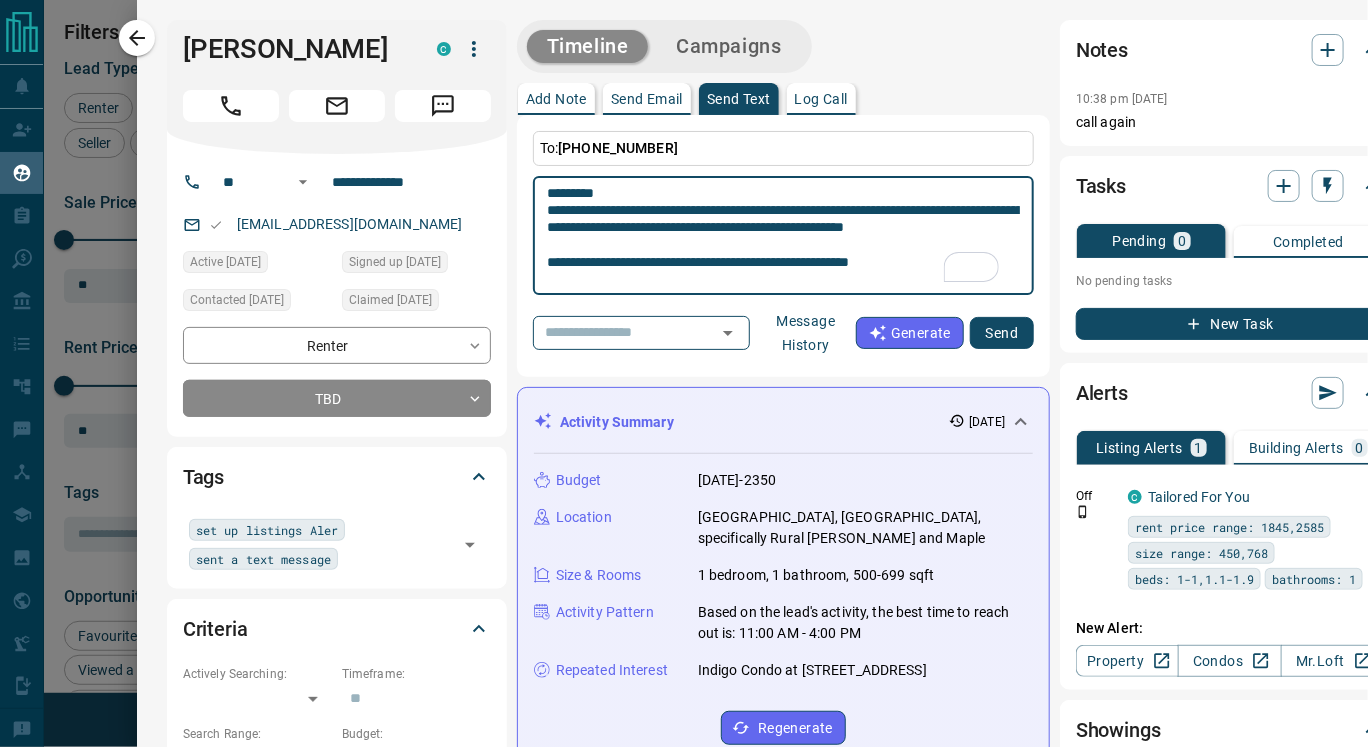 click on "**********" at bounding box center [783, 236] 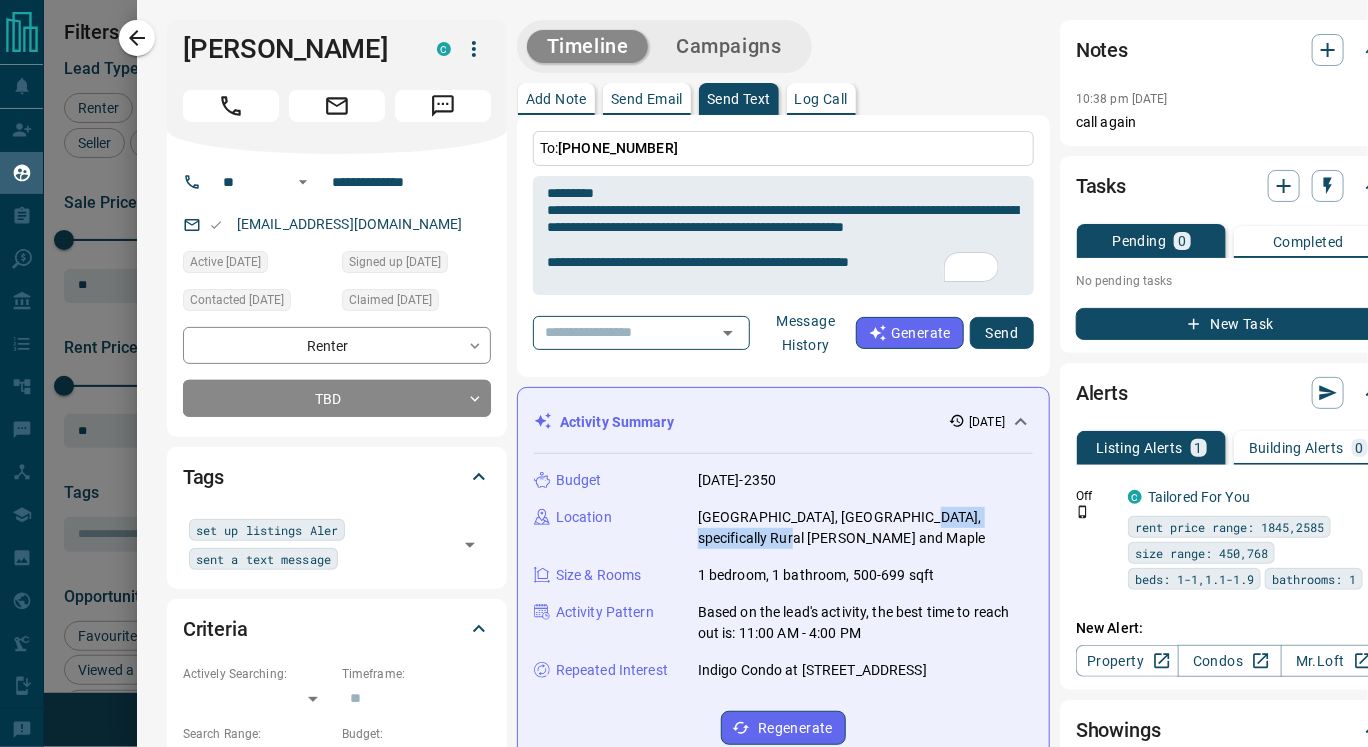 drag, startPoint x: 888, startPoint y: 514, endPoint x: 1021, endPoint y: 540, distance: 135.51753 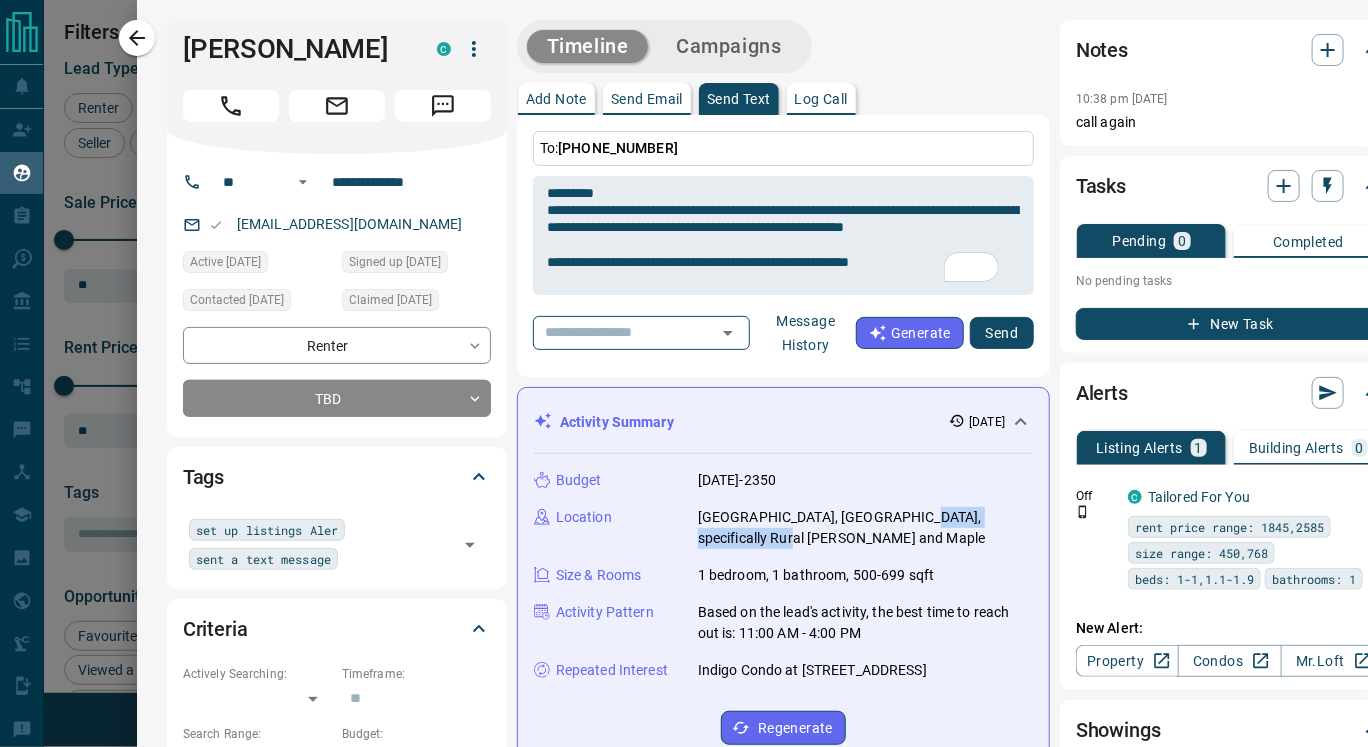 click on "[GEOGRAPHIC_DATA], [GEOGRAPHIC_DATA], specifically Rural [PERSON_NAME] and Maple" at bounding box center [865, 528] 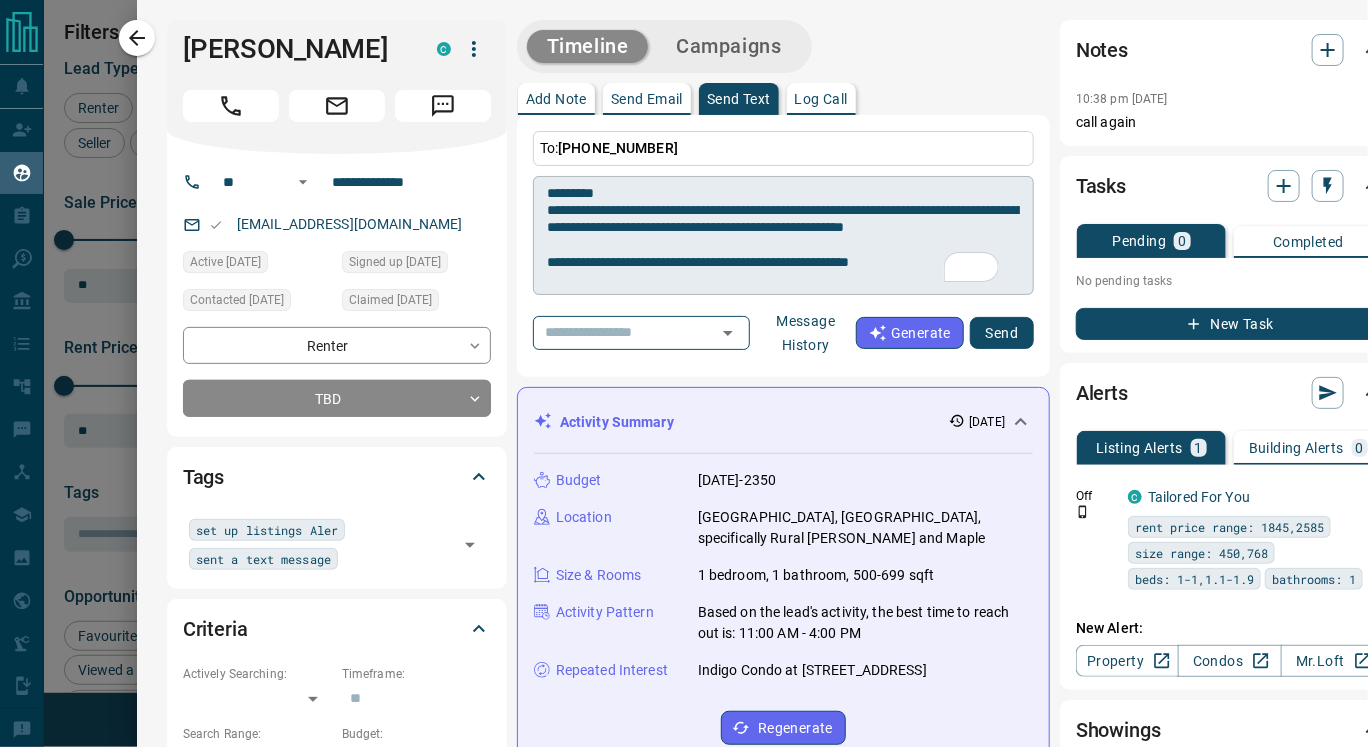 click on "**********" at bounding box center [783, 236] 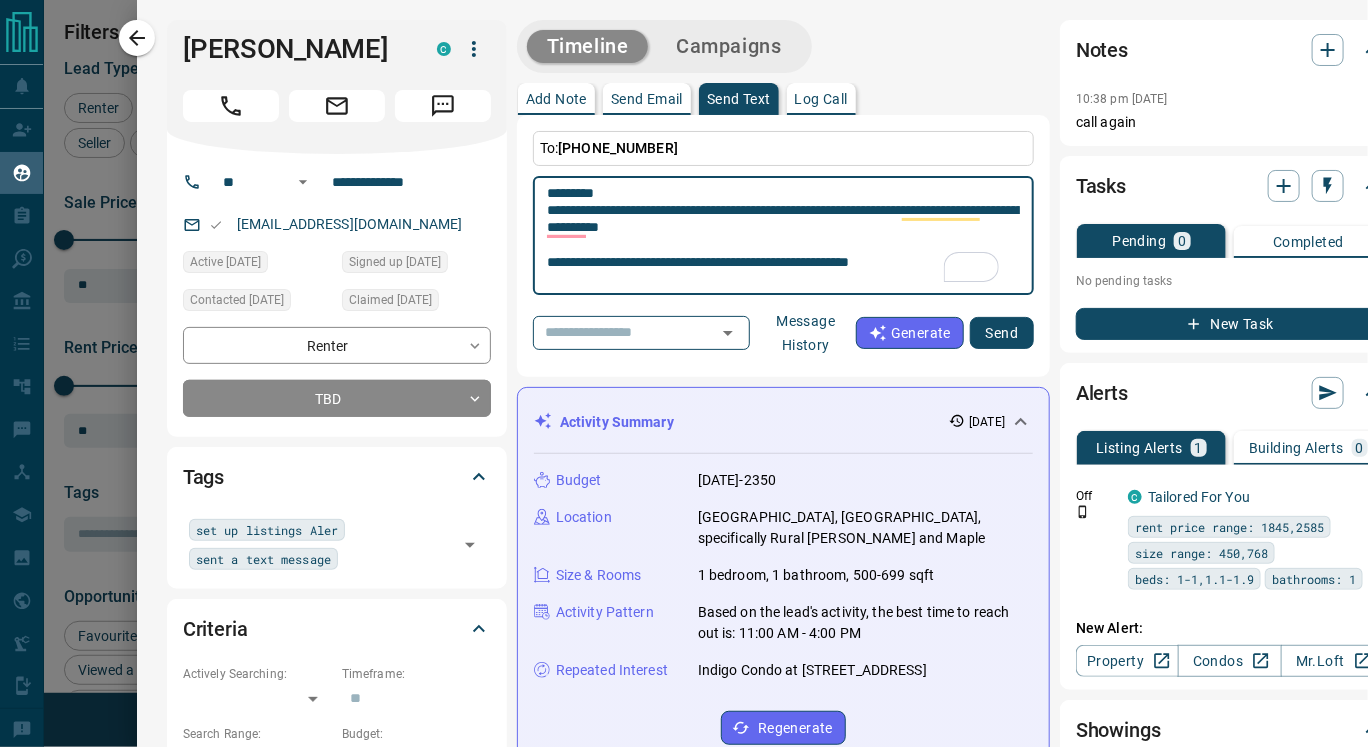 paste on "**********" 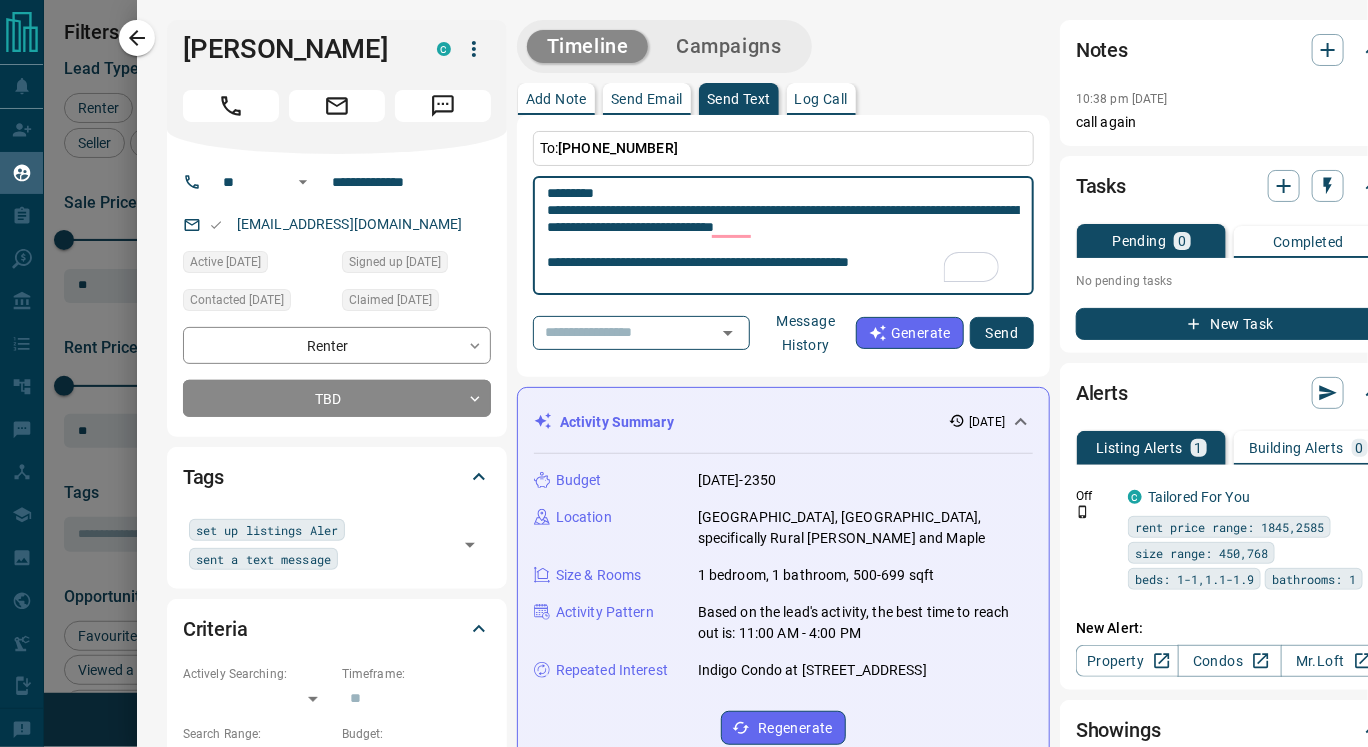 click on "**********" at bounding box center [783, 236] 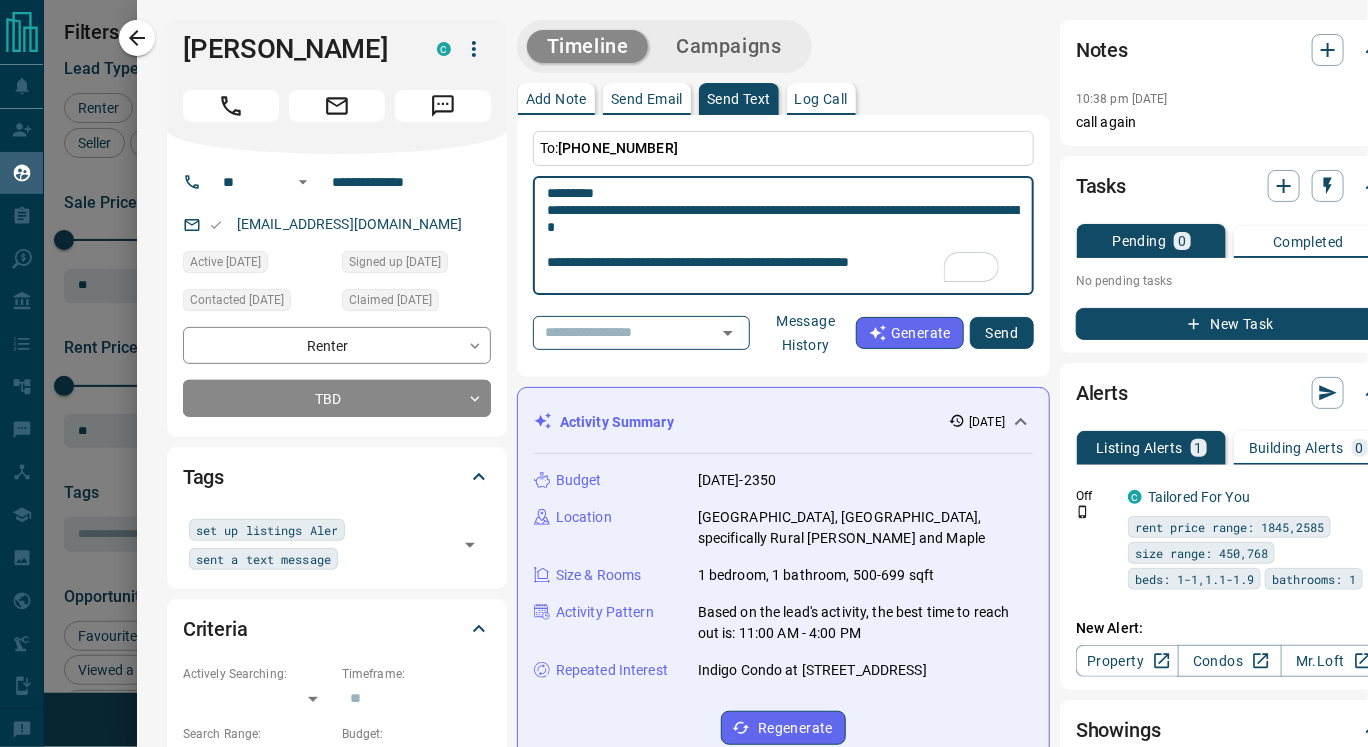 scroll, scrollTop: 64, scrollLeft: 0, axis: vertical 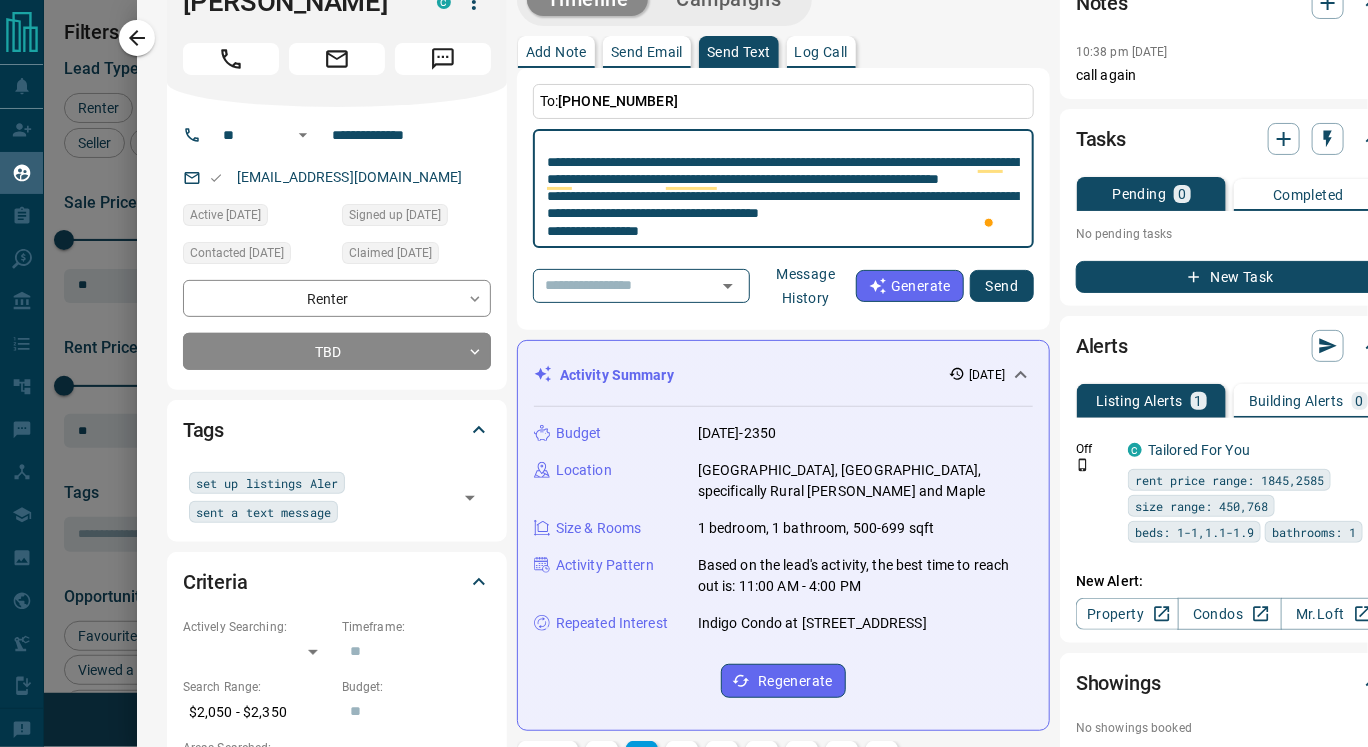 type on "**********" 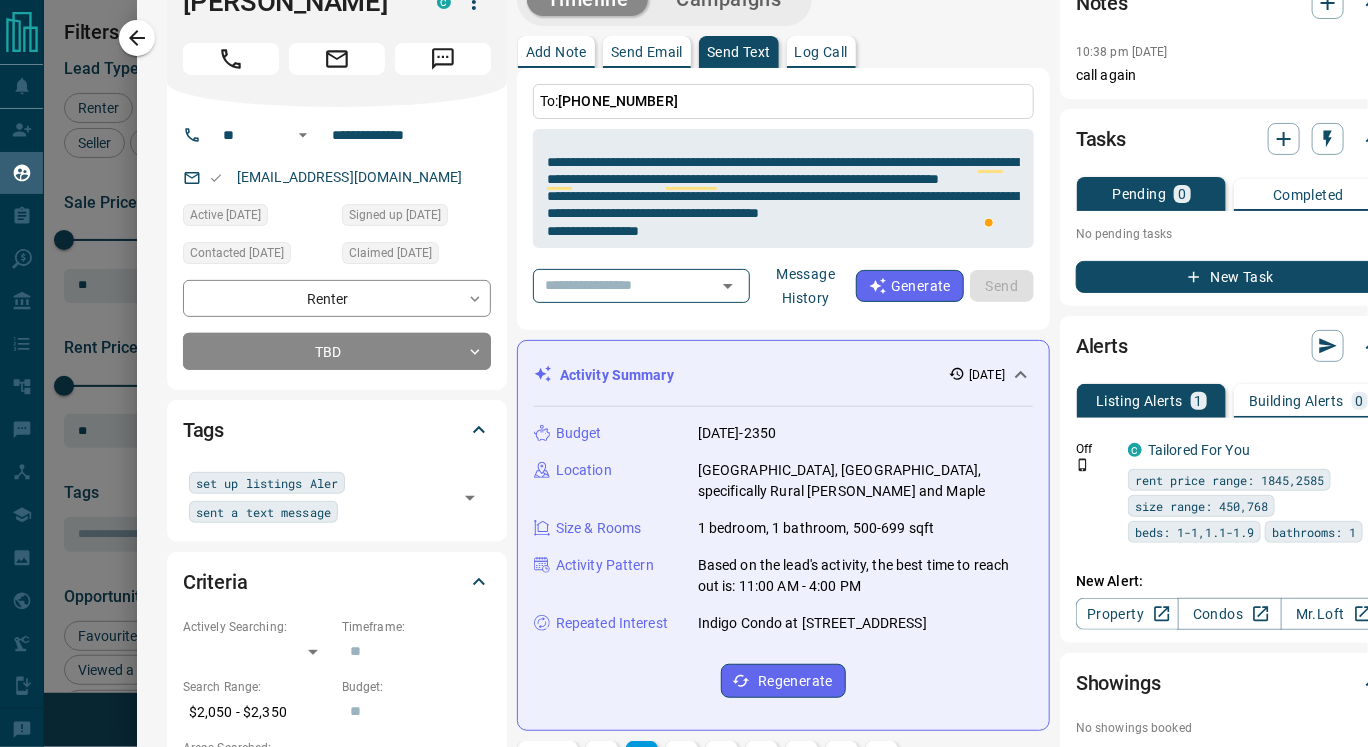 type 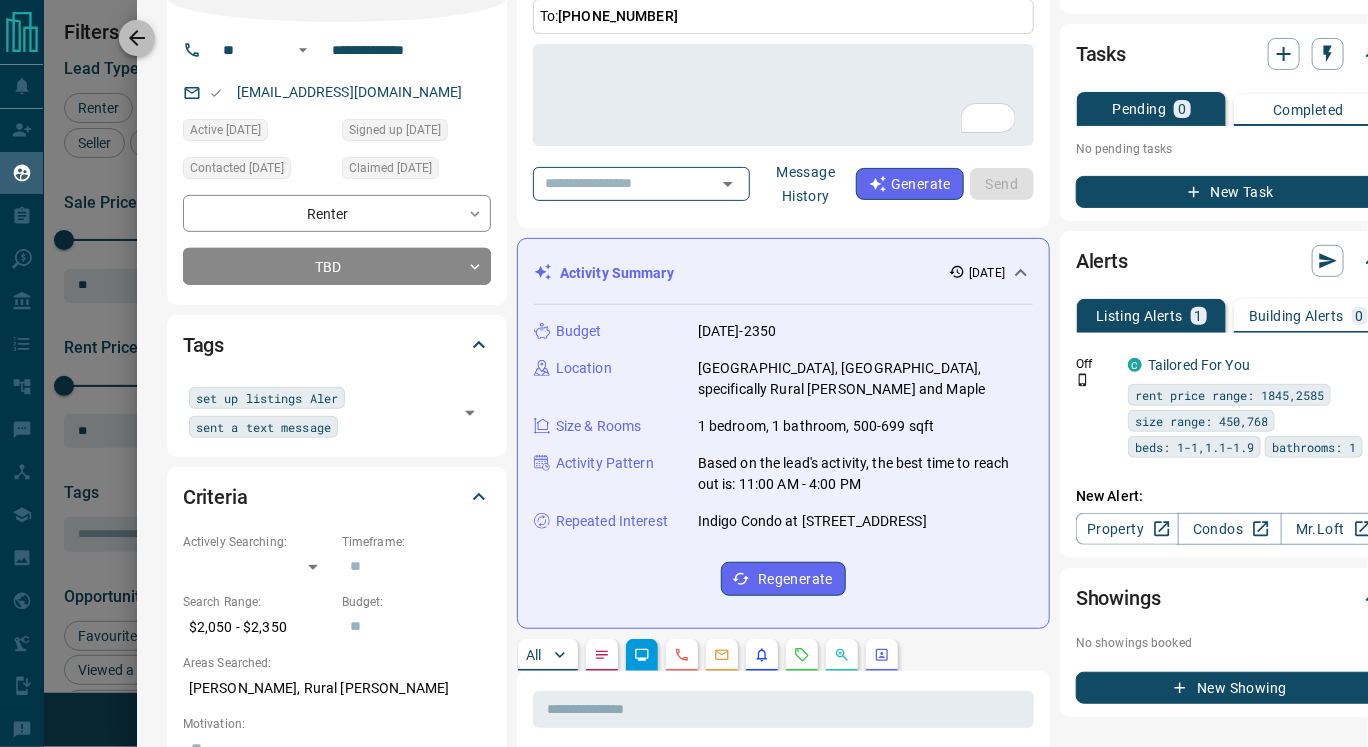 click 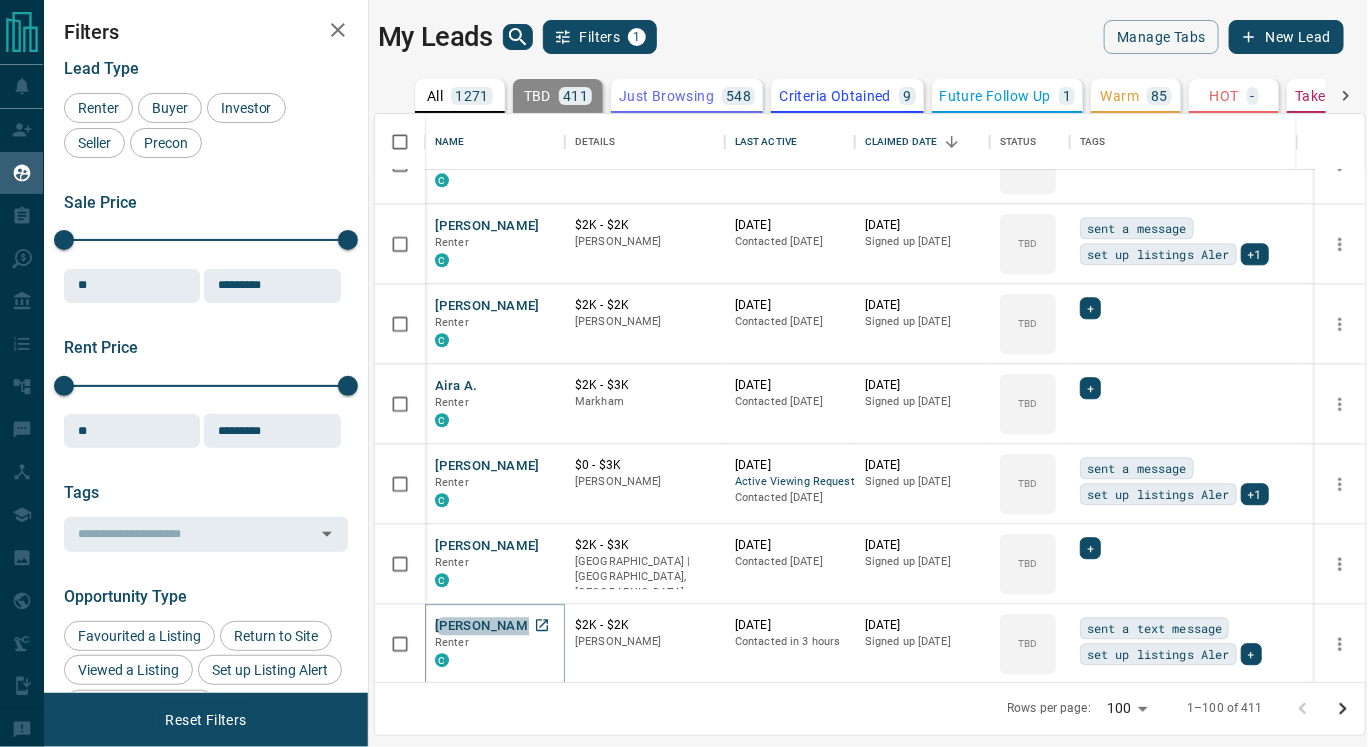 click on "[PERSON_NAME]" at bounding box center (487, 626) 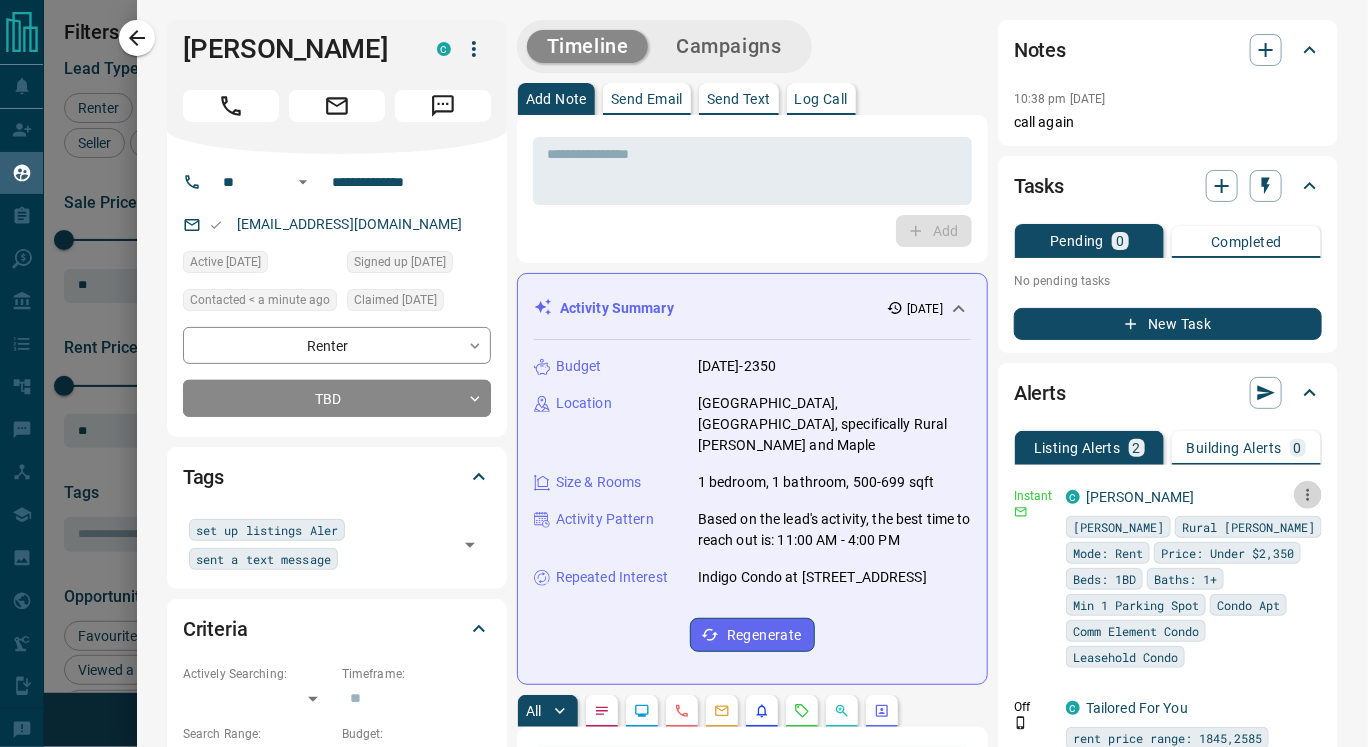 click 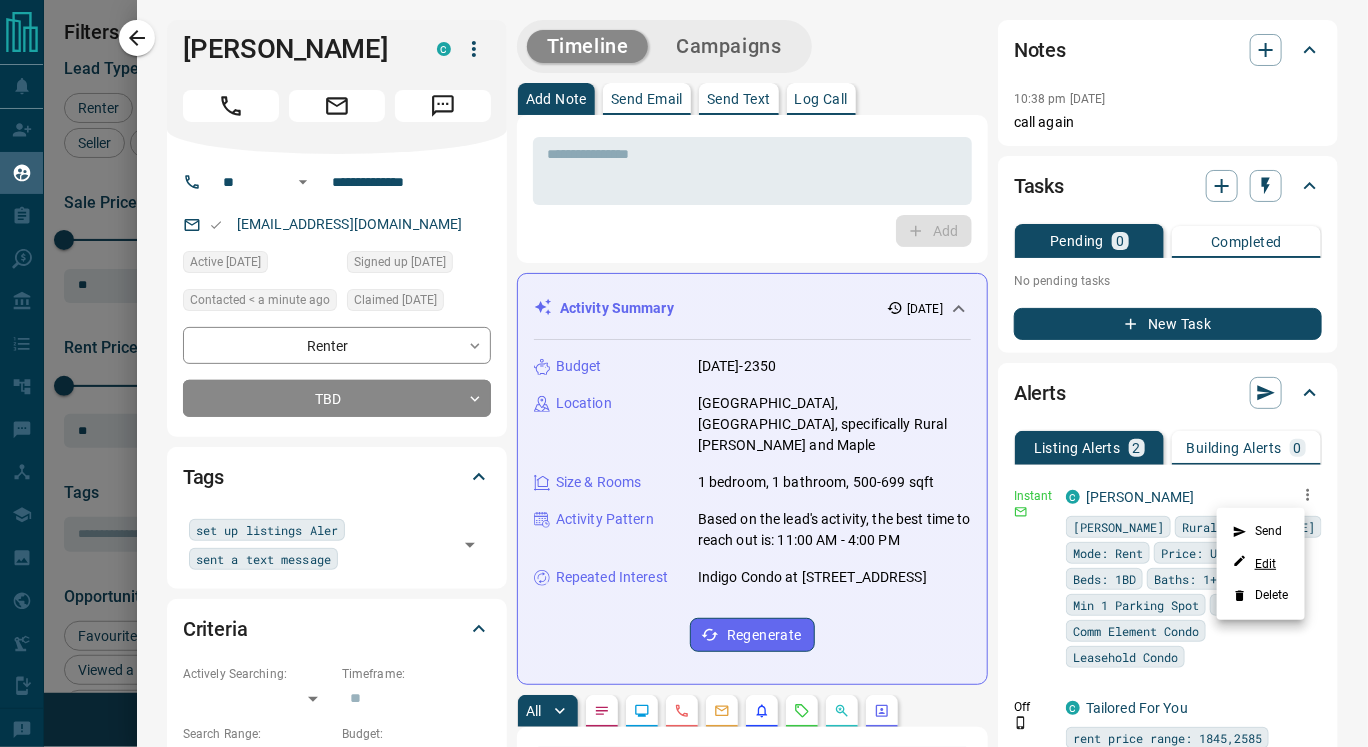 click on "Edit" at bounding box center [1255, 563] 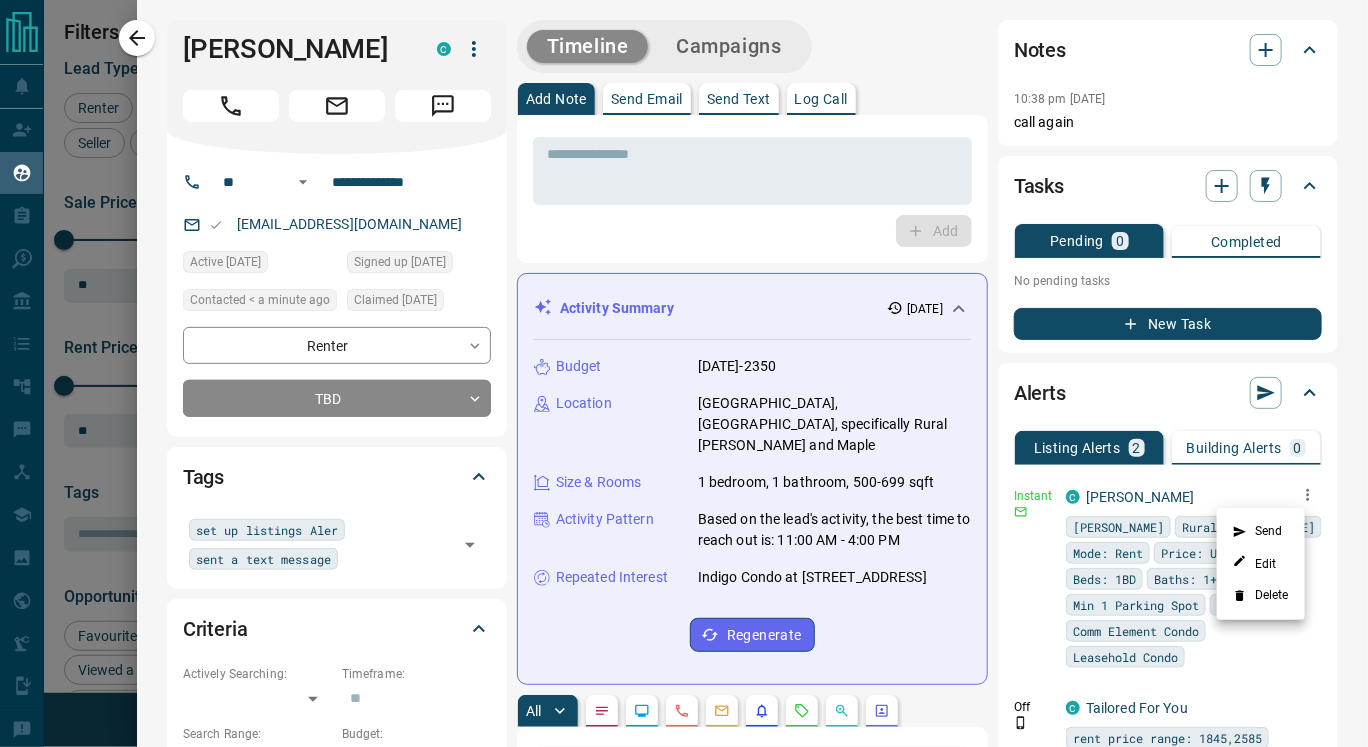 click at bounding box center [684, 373] 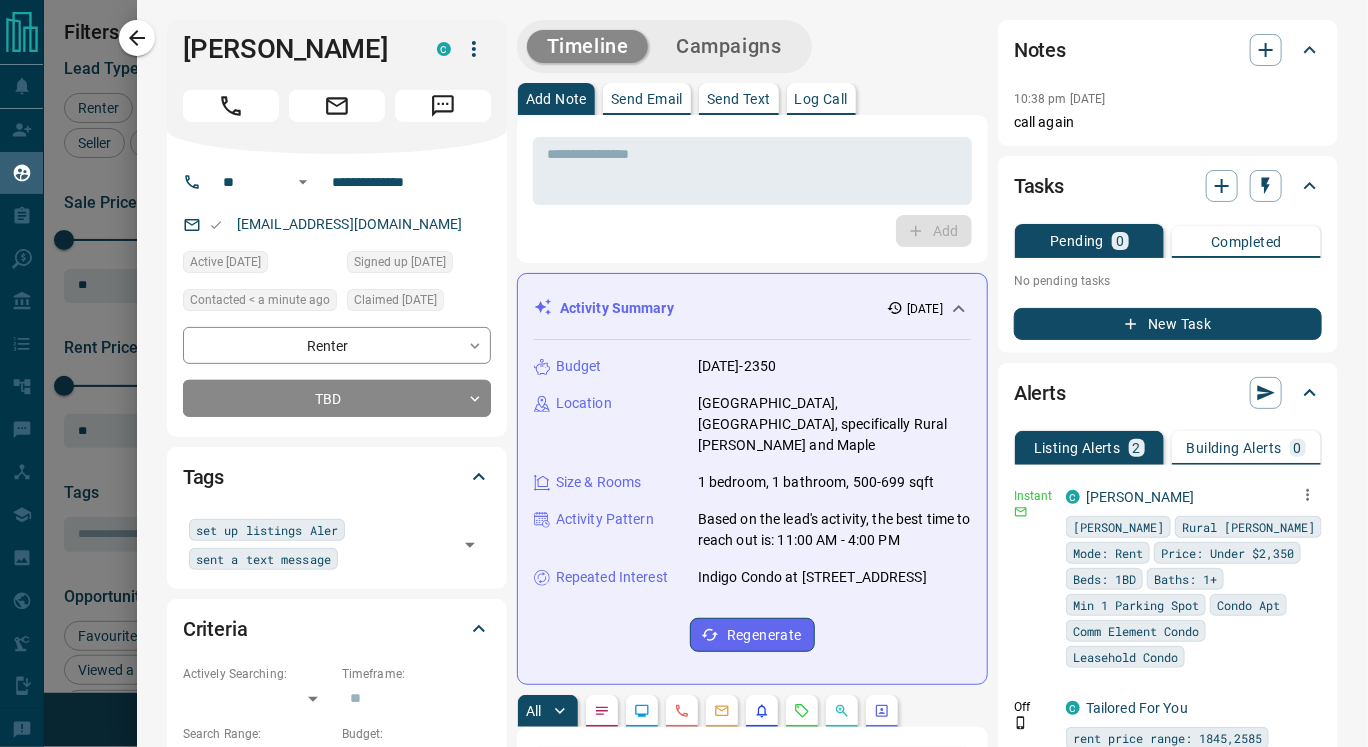 click 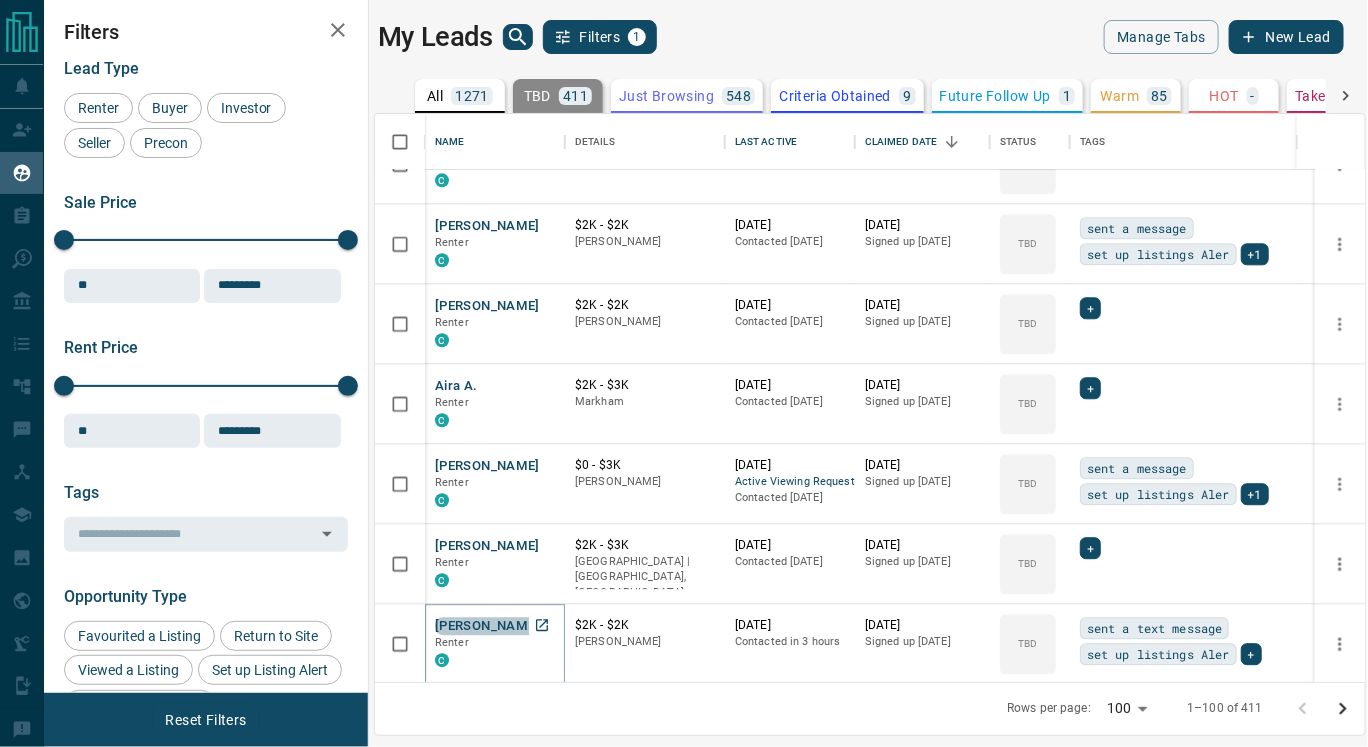 click on "[PERSON_NAME]" at bounding box center [487, 626] 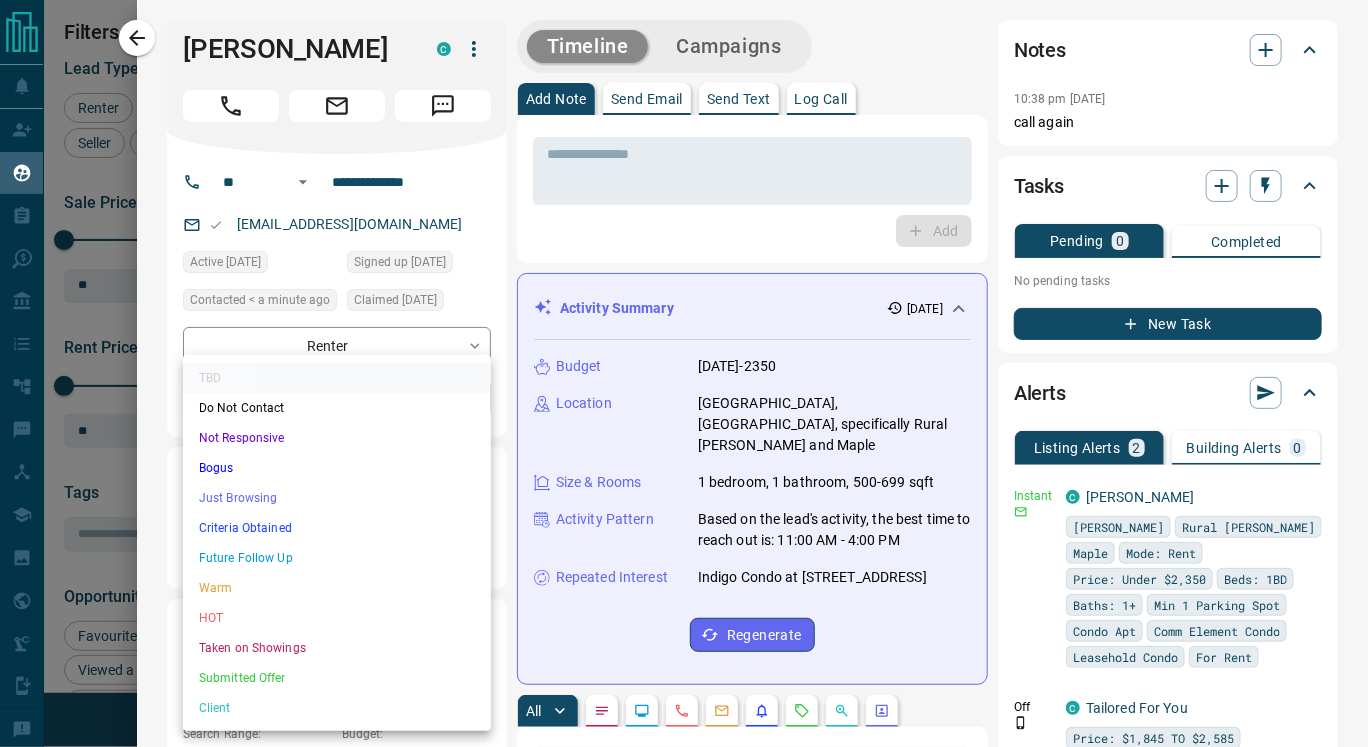 click on "Lead Transfers Claim Leads My Leads Tasks Opportunities Deals Campaigns Automations Messages Broker Bay Training Media Services Agent Resources Precon Worksheet Mobile Apps Disclosure Logout My Leads Filters 1 Manage Tabs New Lead All 1271 TBD 411 Do Not Contact - Not Responsive 142 Bogus 6 Just Browsing 548 Criteria Obtained 9 Future Follow Up 1 Warm 85 HOT - Taken on Showings - Submitted Offer - Client 69 Name Details Last Active Claimed Date Status Tags [PERSON_NAME] Renter C $2K - $2K [GEOGRAPHIC_DATA] [DATE] Contacted [DATE] [DATE] Signed up [DATE] TBD set up listing alert sent a text message +1 [PERSON_NAME] Renter C $2K - $3[PERSON_NAME] [DATE] Active Viewing Request Contacted [DATE] [DATE] Signed up [DATE] TBD set up listings Aler call again +1 [PERSON_NAME] C $3K - $3[PERSON_NAME] [DATE] Contacted [DATE] [DATE] Signed up [DATE] TBD + [PERSON_NAME] Renter C $2K - $2K [PERSON_NAME] [DATE] Contacted [DATE] [DATE] Signed up [DATE] TBD +1 C" at bounding box center [684, 361] 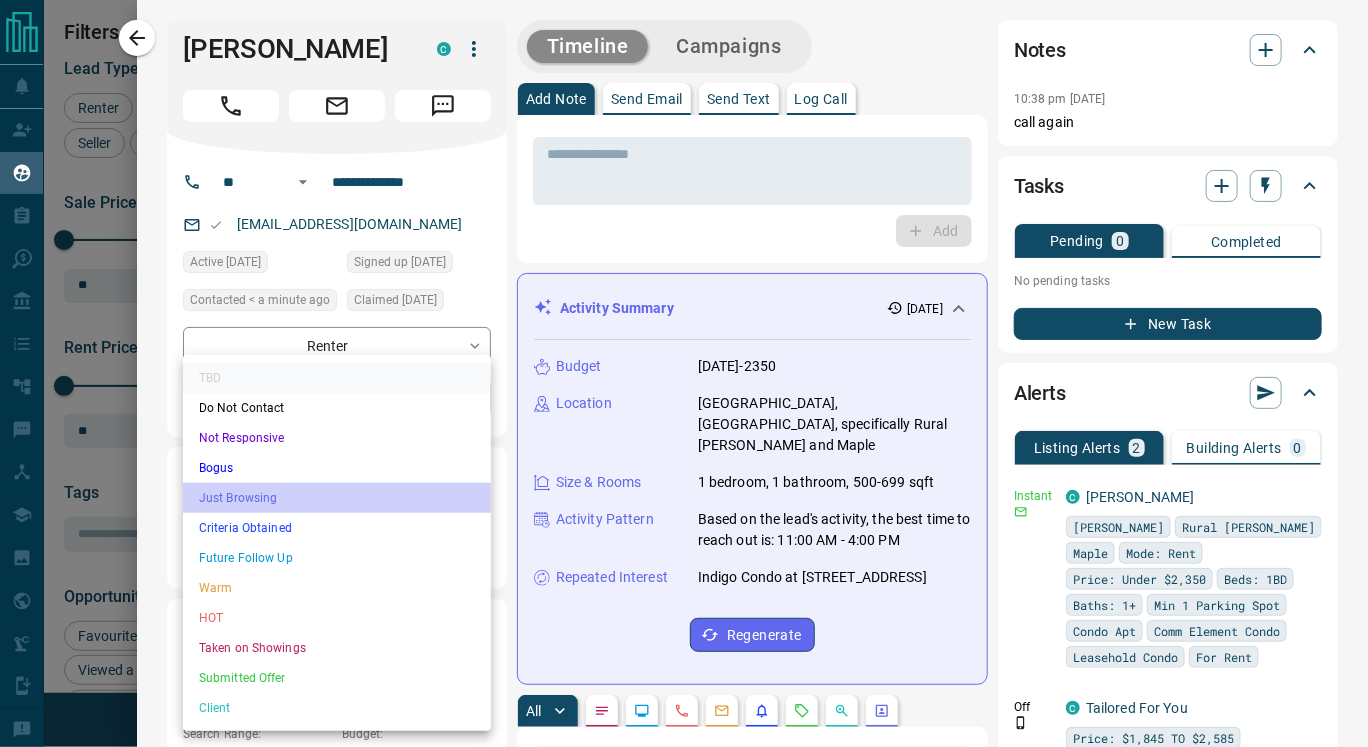 click on "Just Browsing" at bounding box center (337, 498) 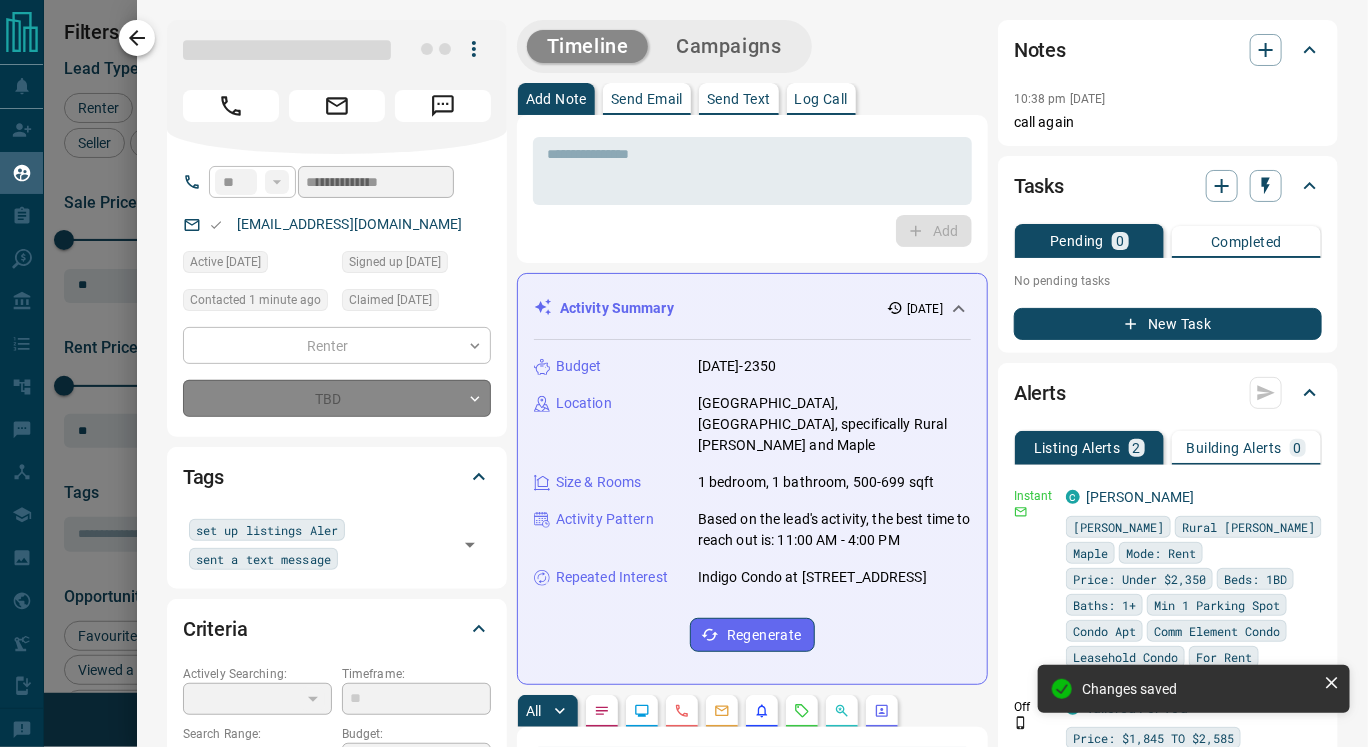 type on "*" 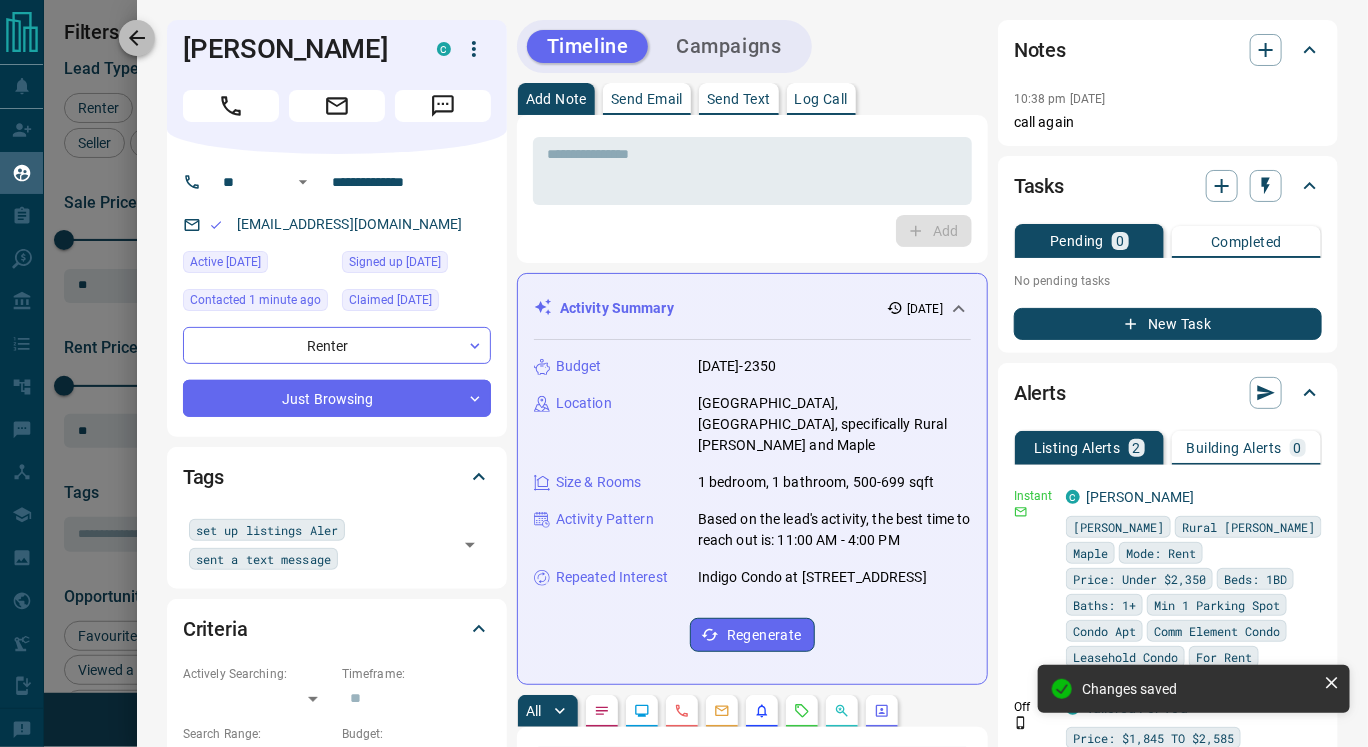 click 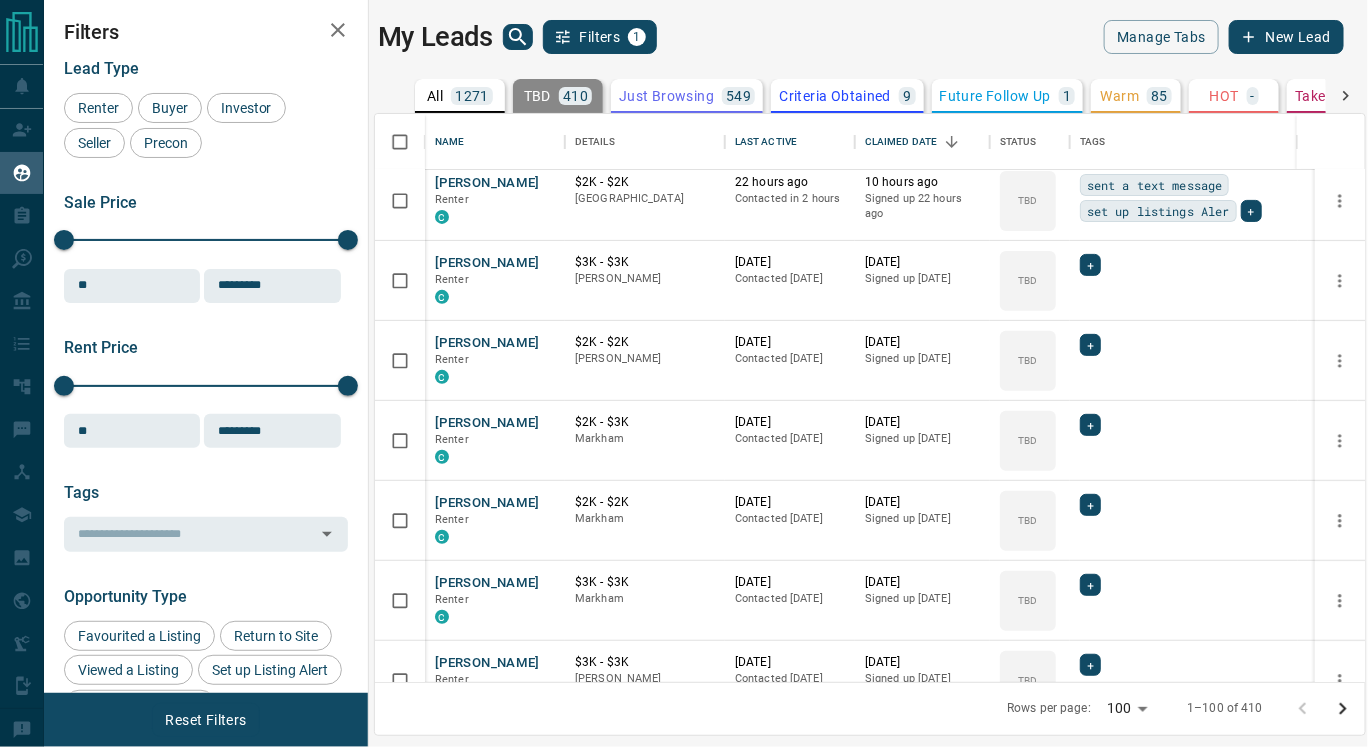 scroll, scrollTop: 249, scrollLeft: 0, axis: vertical 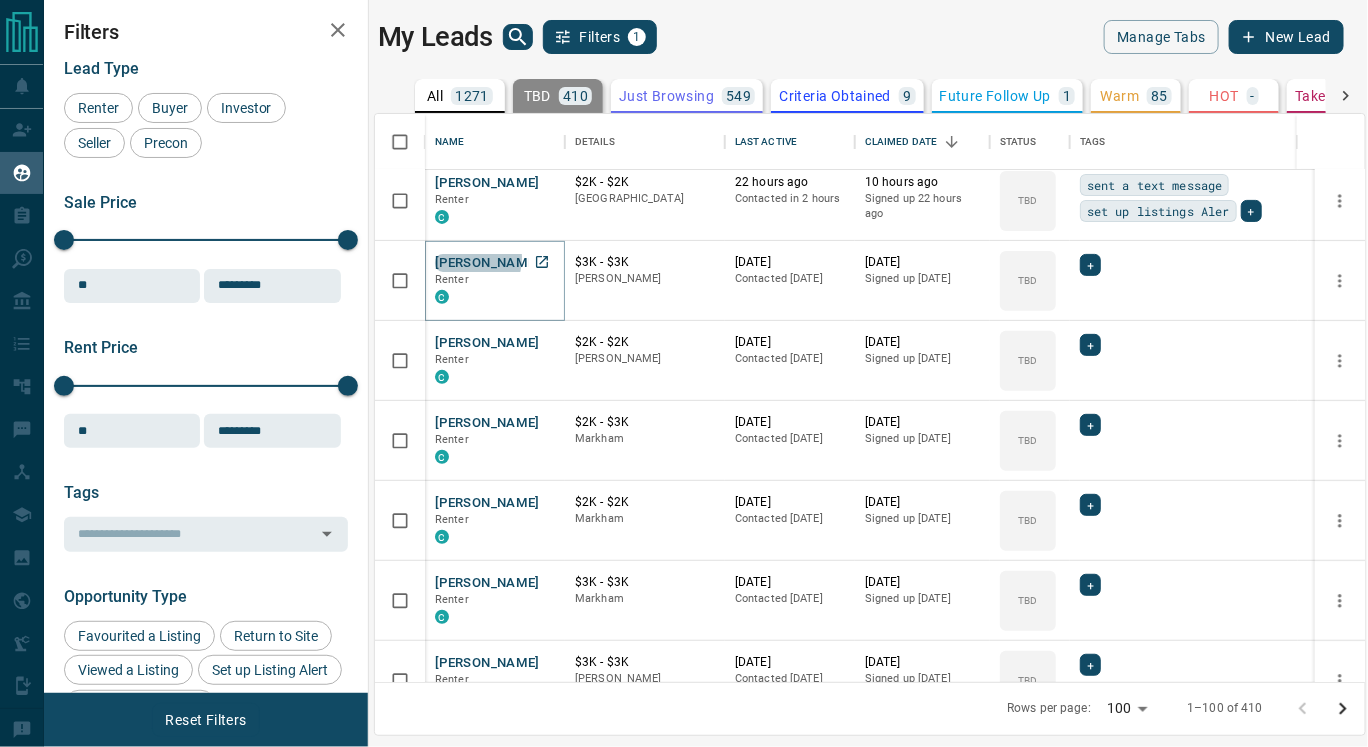 click on "[PERSON_NAME]" at bounding box center [487, 263] 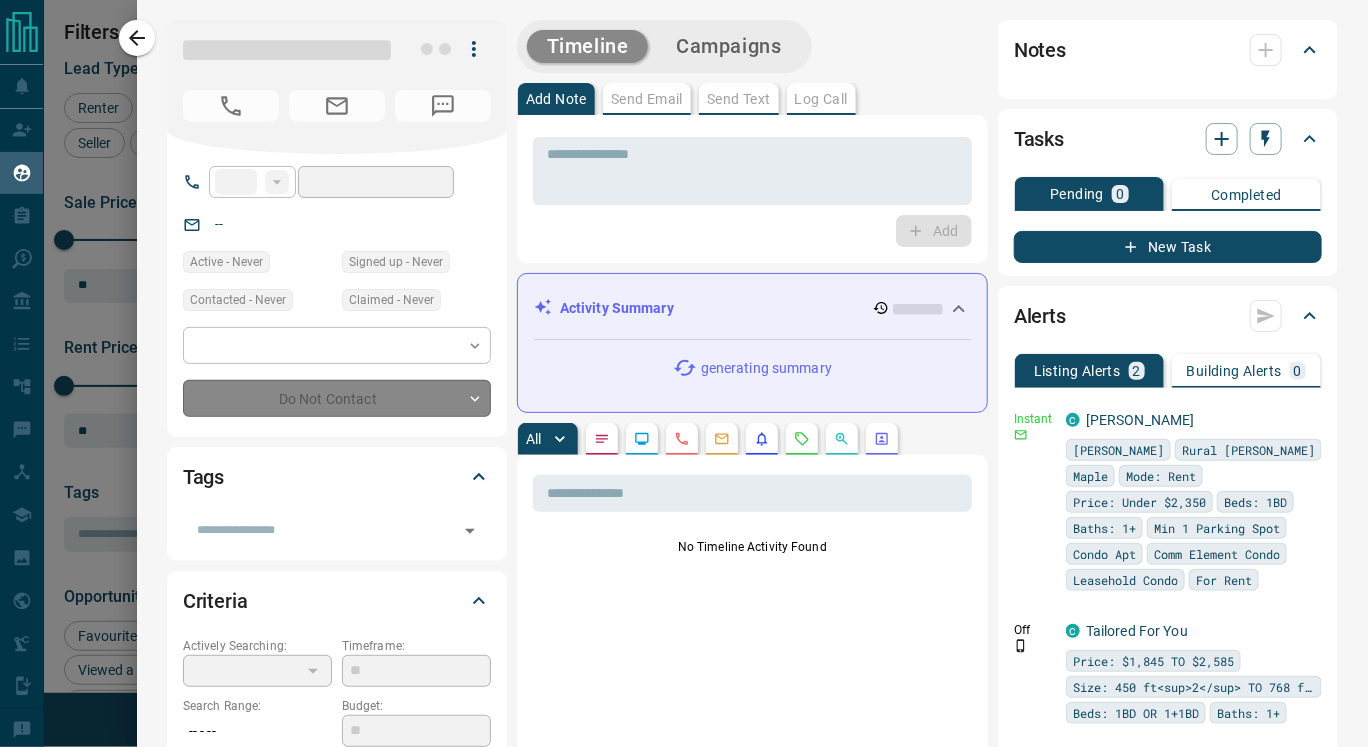 type on "**" 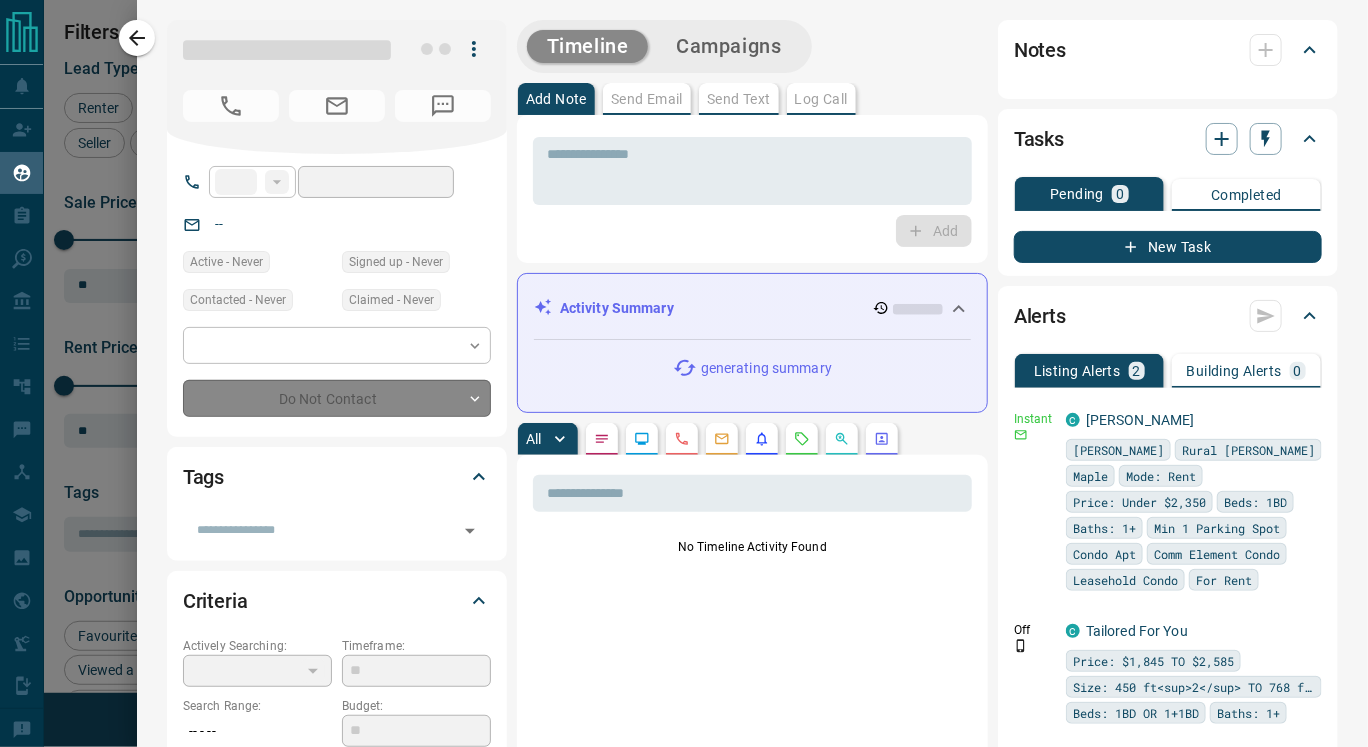 type on "**********" 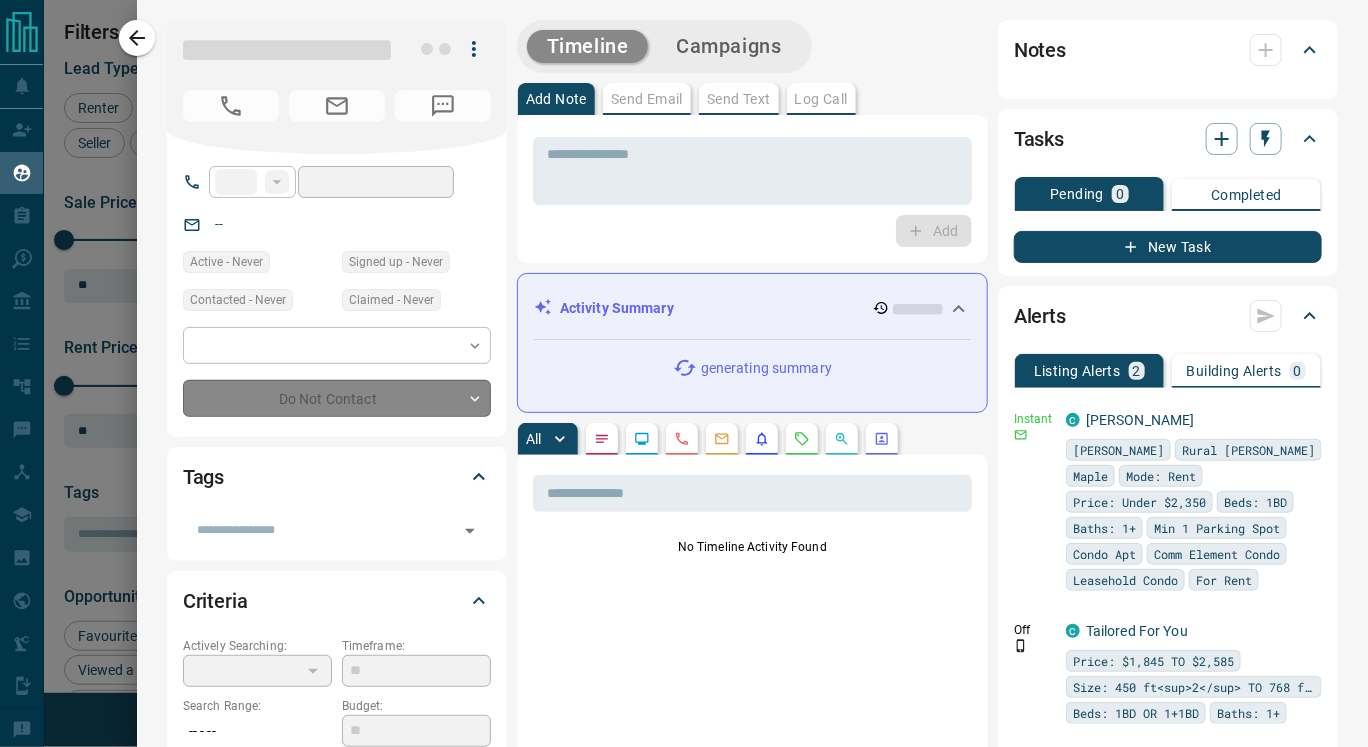 type on "**********" 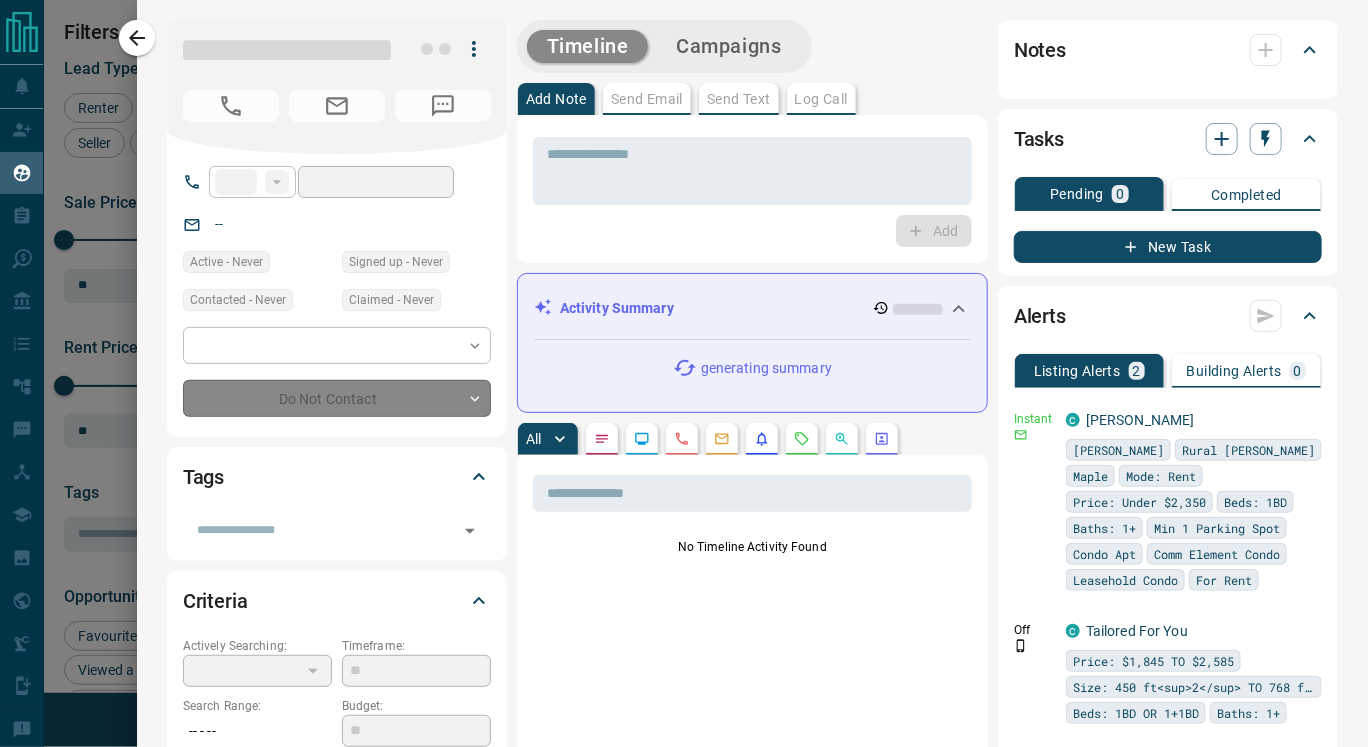 type on "**" 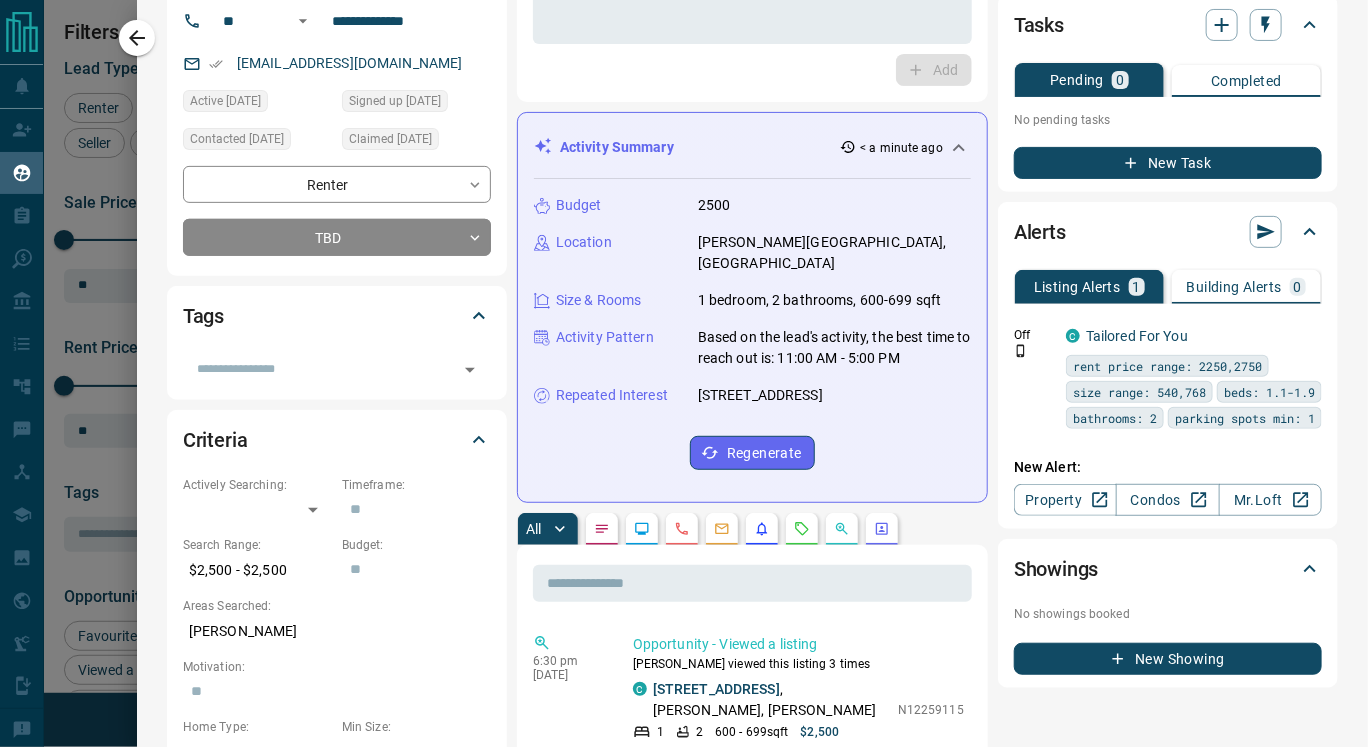 scroll, scrollTop: 95, scrollLeft: 0, axis: vertical 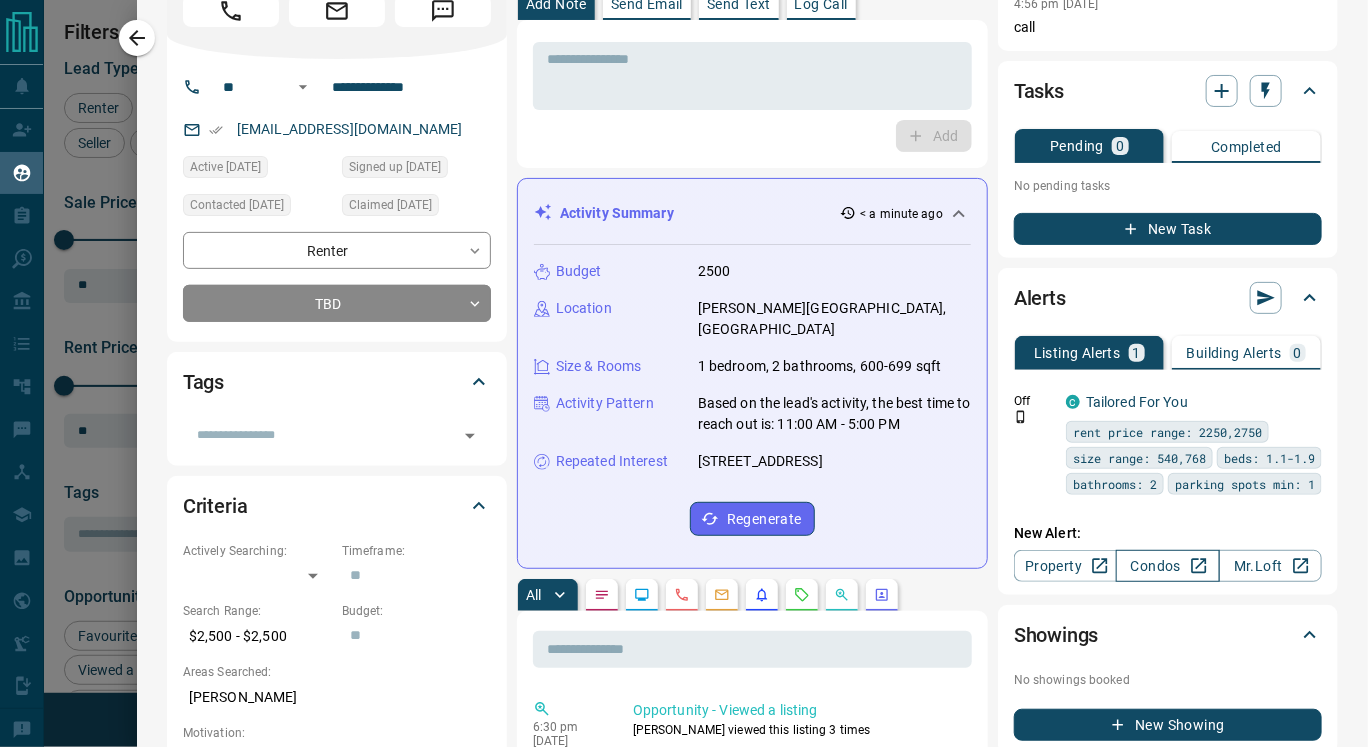 click on "Condos" at bounding box center (1167, 566) 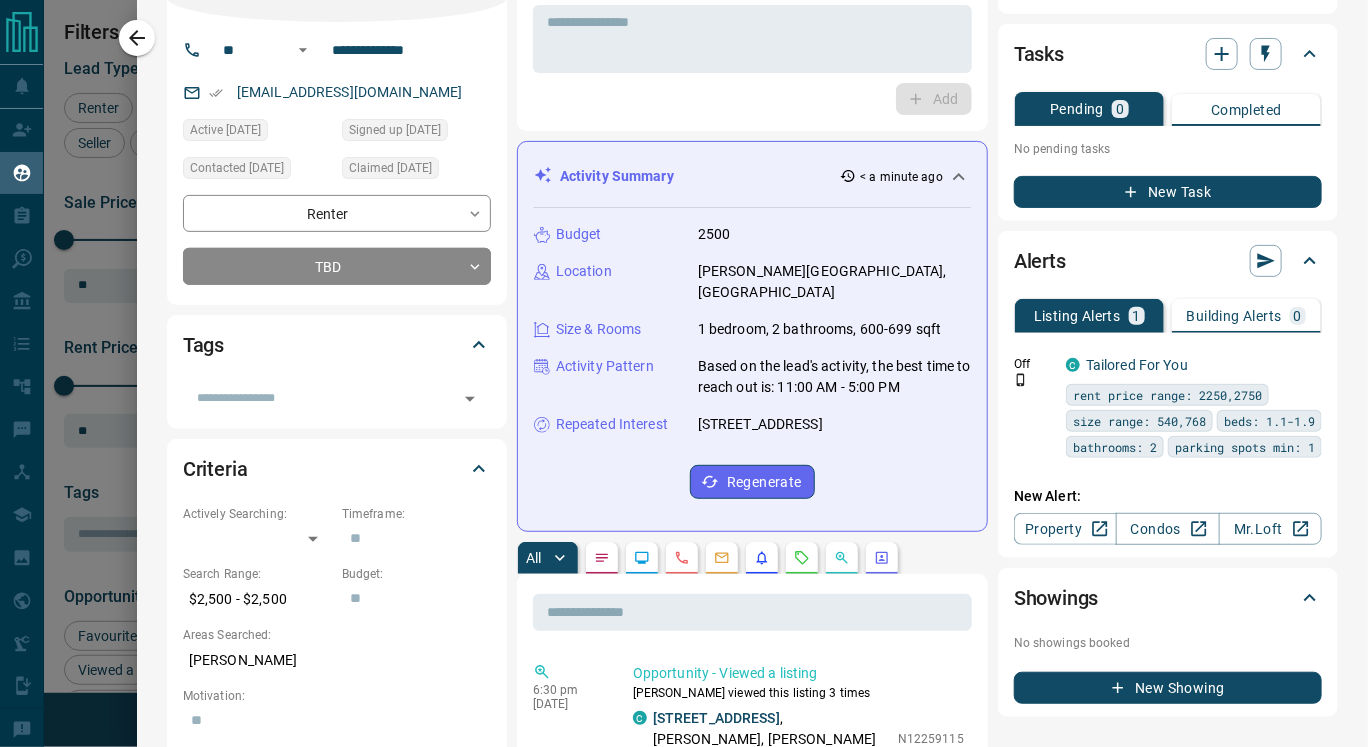 scroll, scrollTop: 129, scrollLeft: 0, axis: vertical 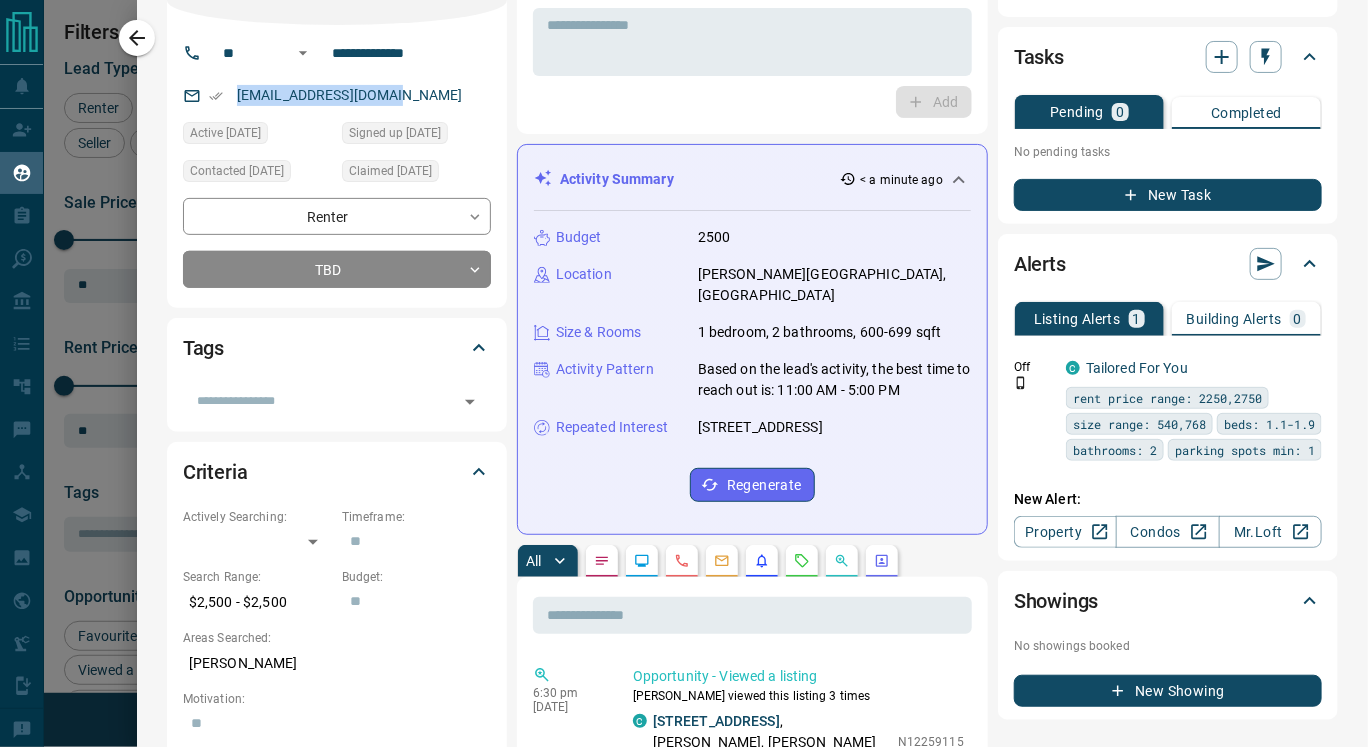 drag, startPoint x: 233, startPoint y: 91, endPoint x: 462, endPoint y: 106, distance: 229.49074 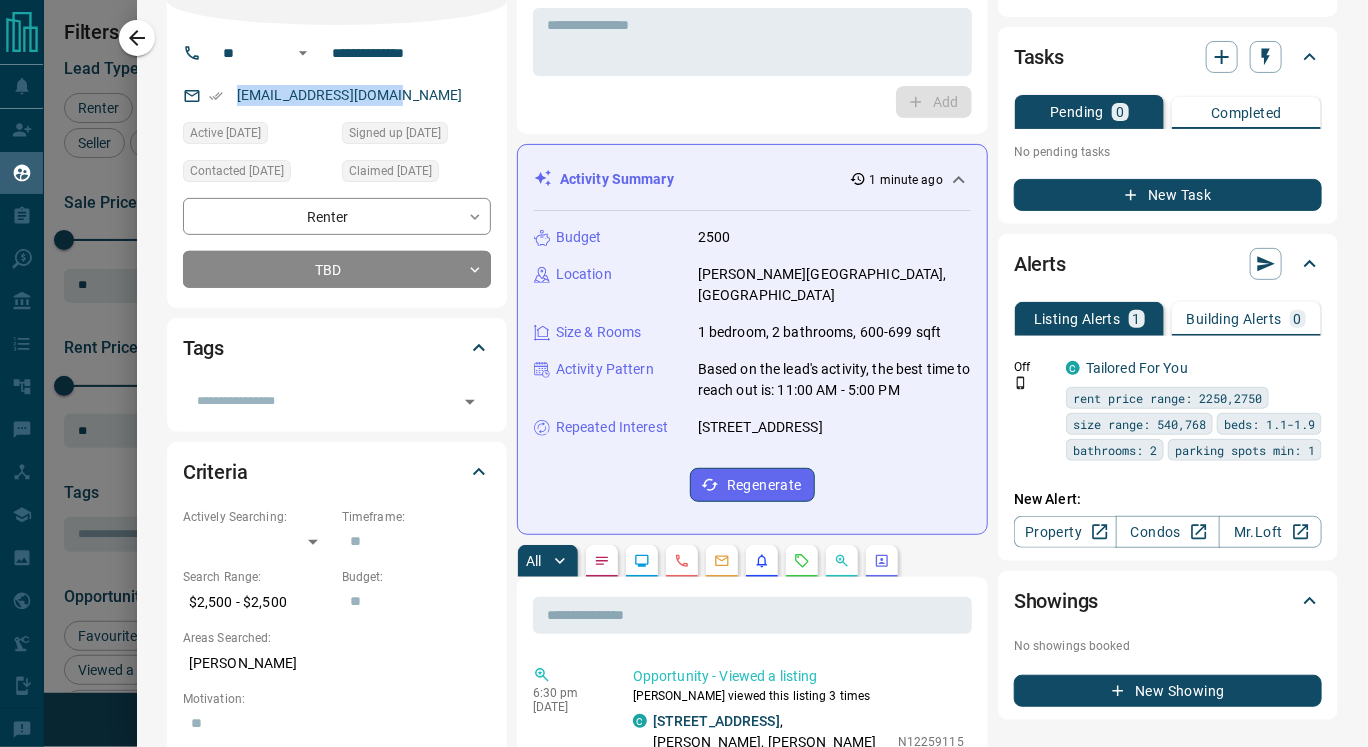 scroll, scrollTop: 0, scrollLeft: 0, axis: both 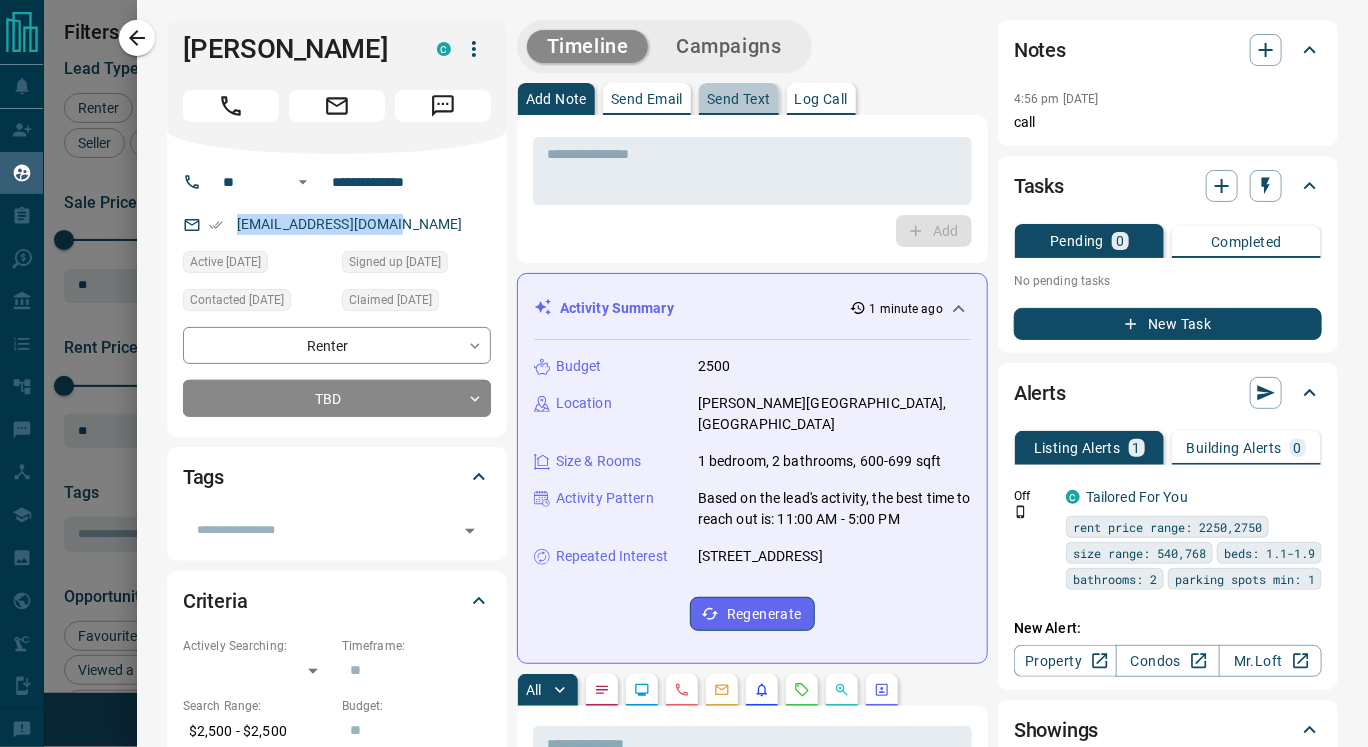 click on "Send Text" at bounding box center [739, 99] 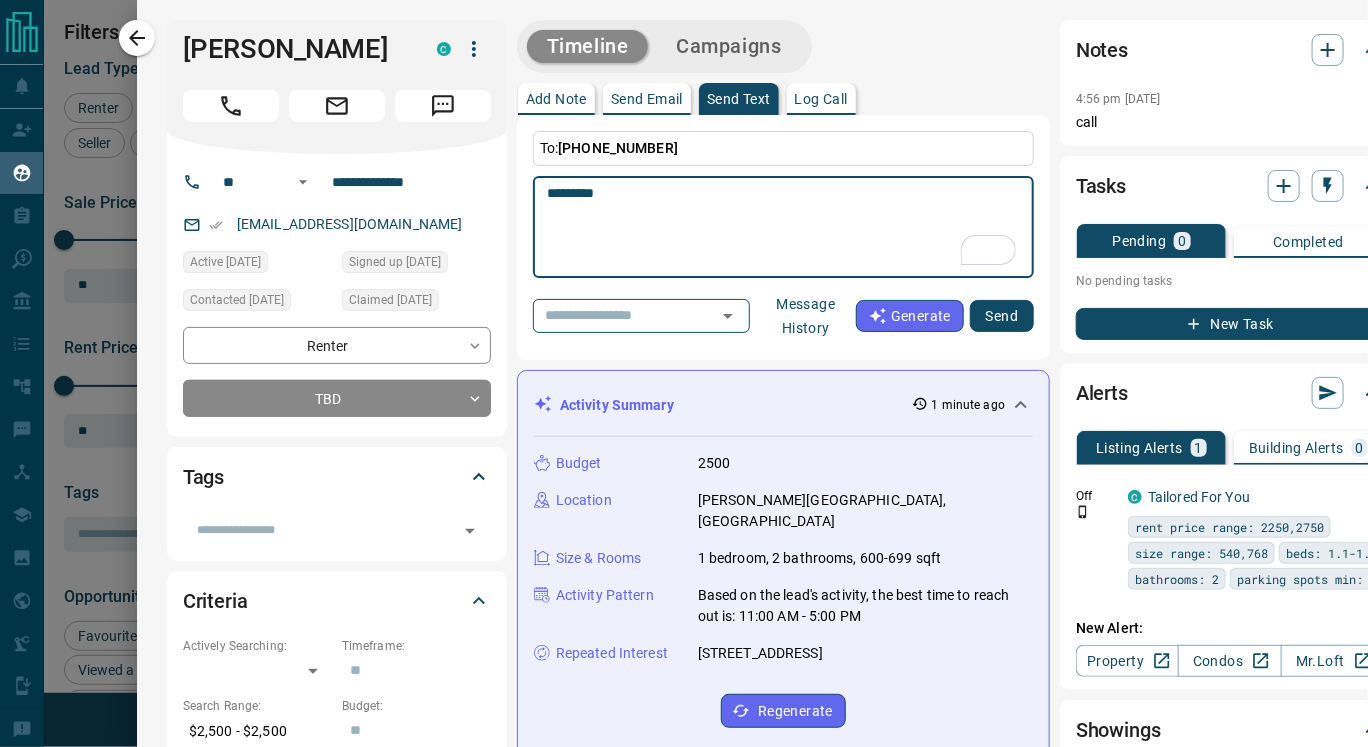 paste on "**********" 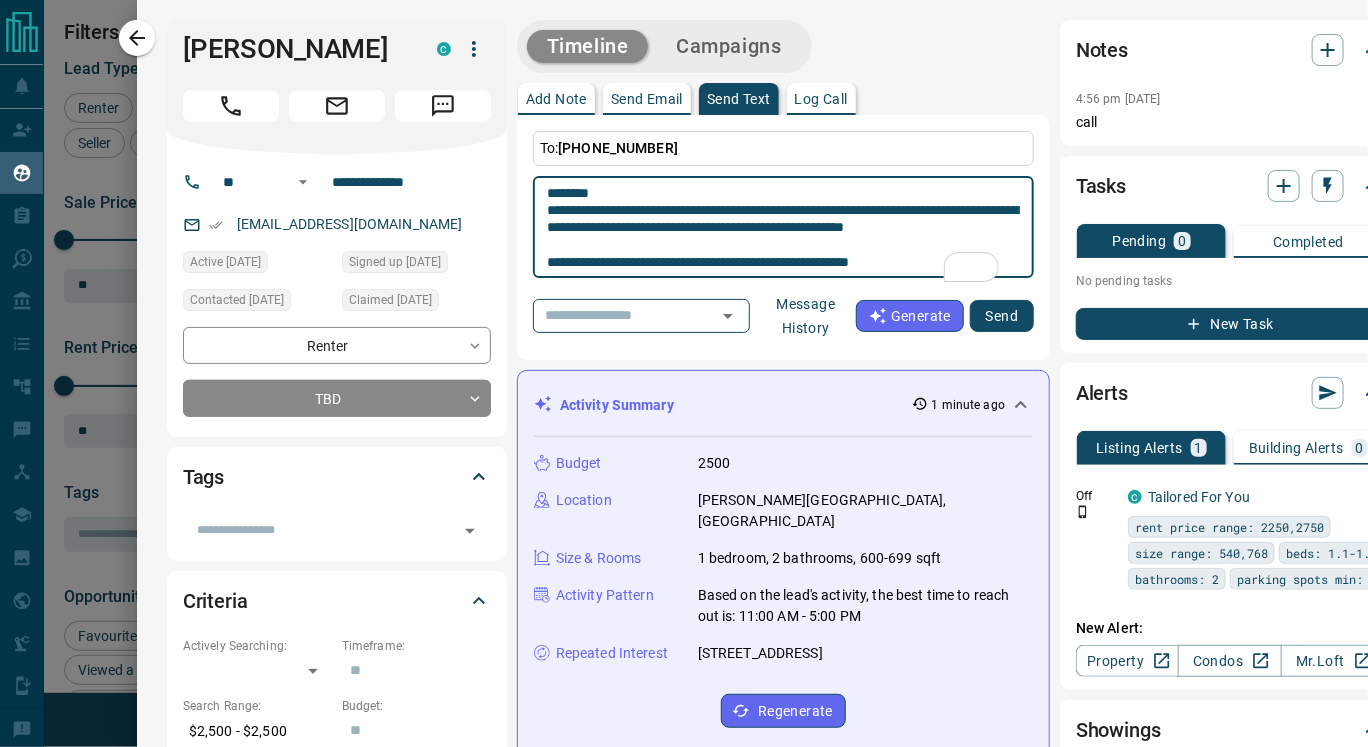 scroll, scrollTop: 312, scrollLeft: 0, axis: vertical 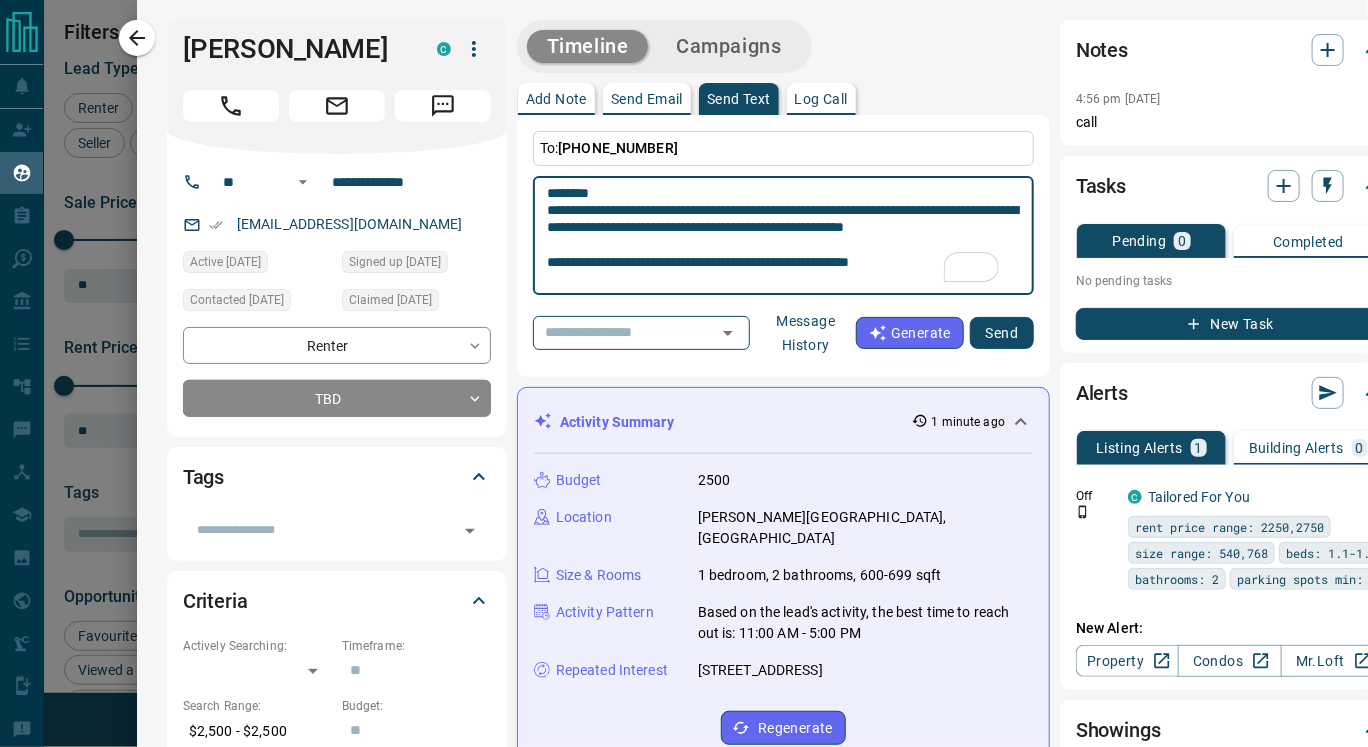 click on "**********" at bounding box center (783, 236) 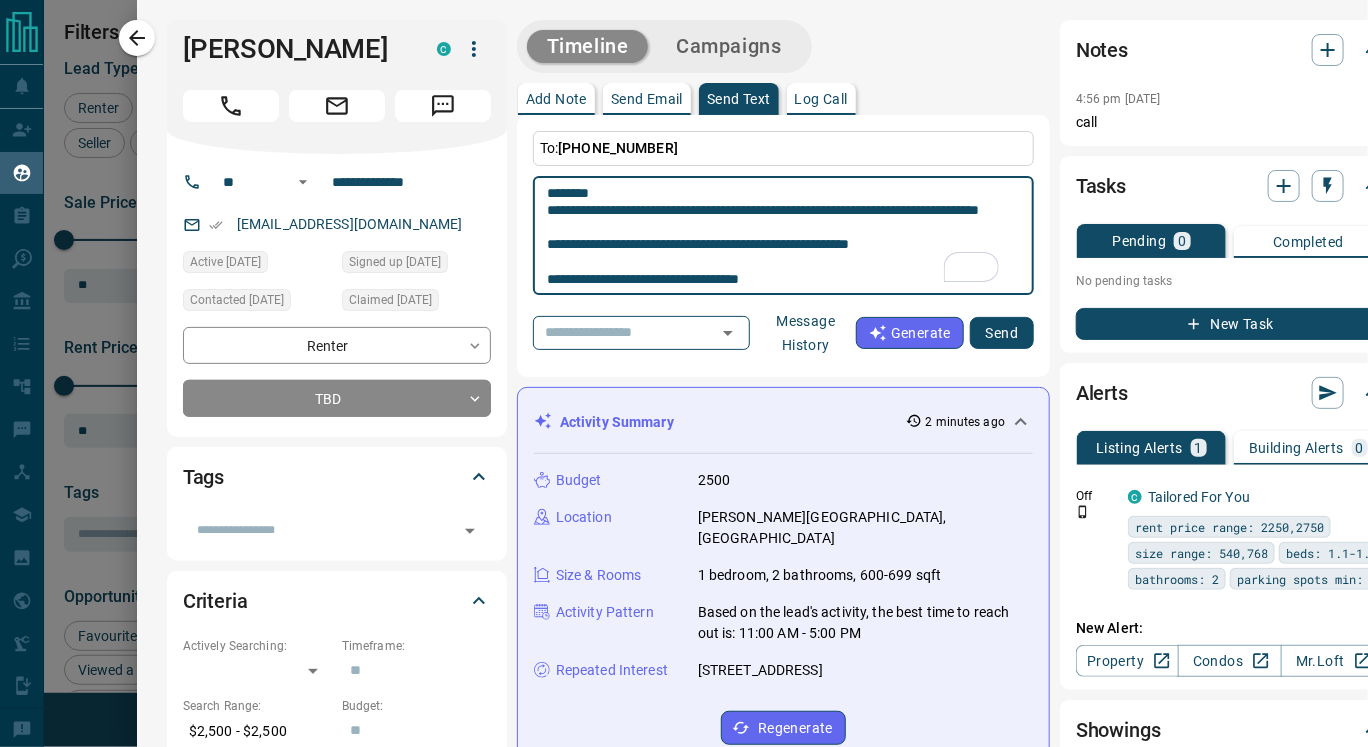 scroll, scrollTop: 35, scrollLeft: 0, axis: vertical 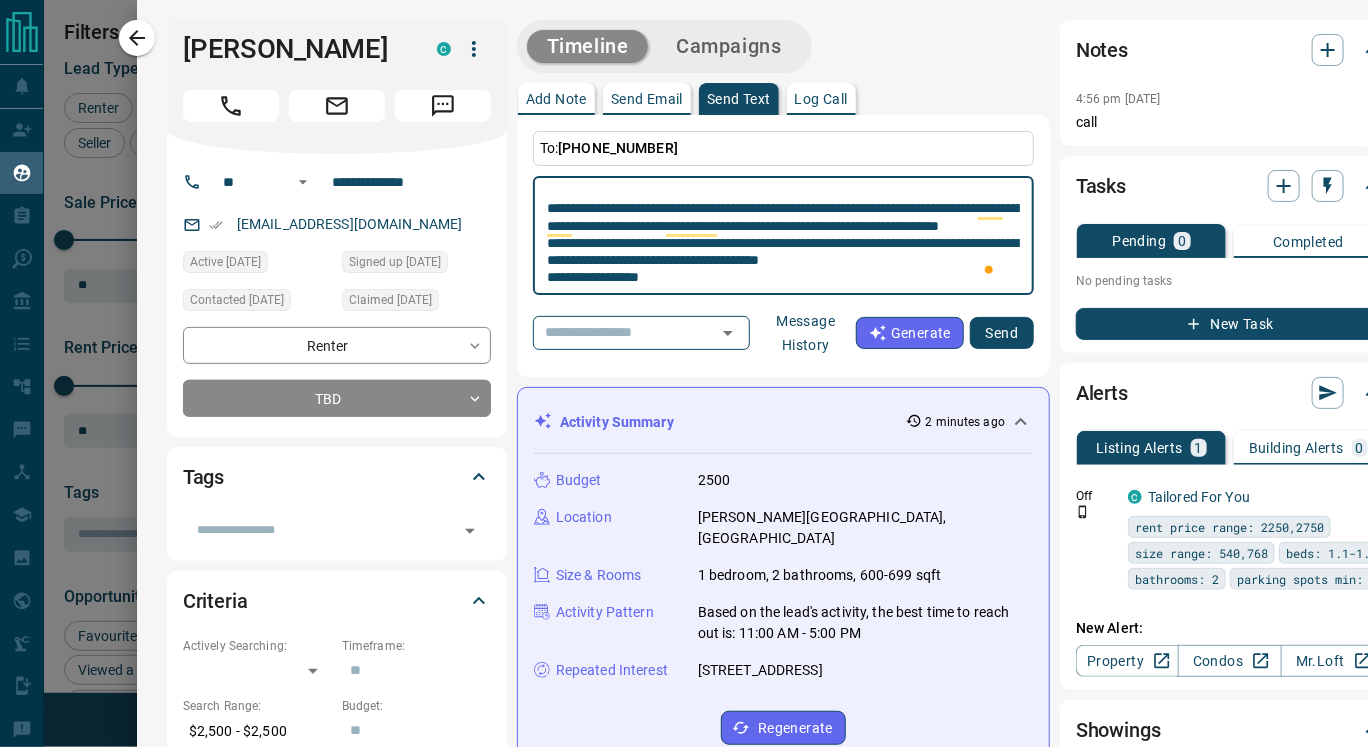 type on "**********" 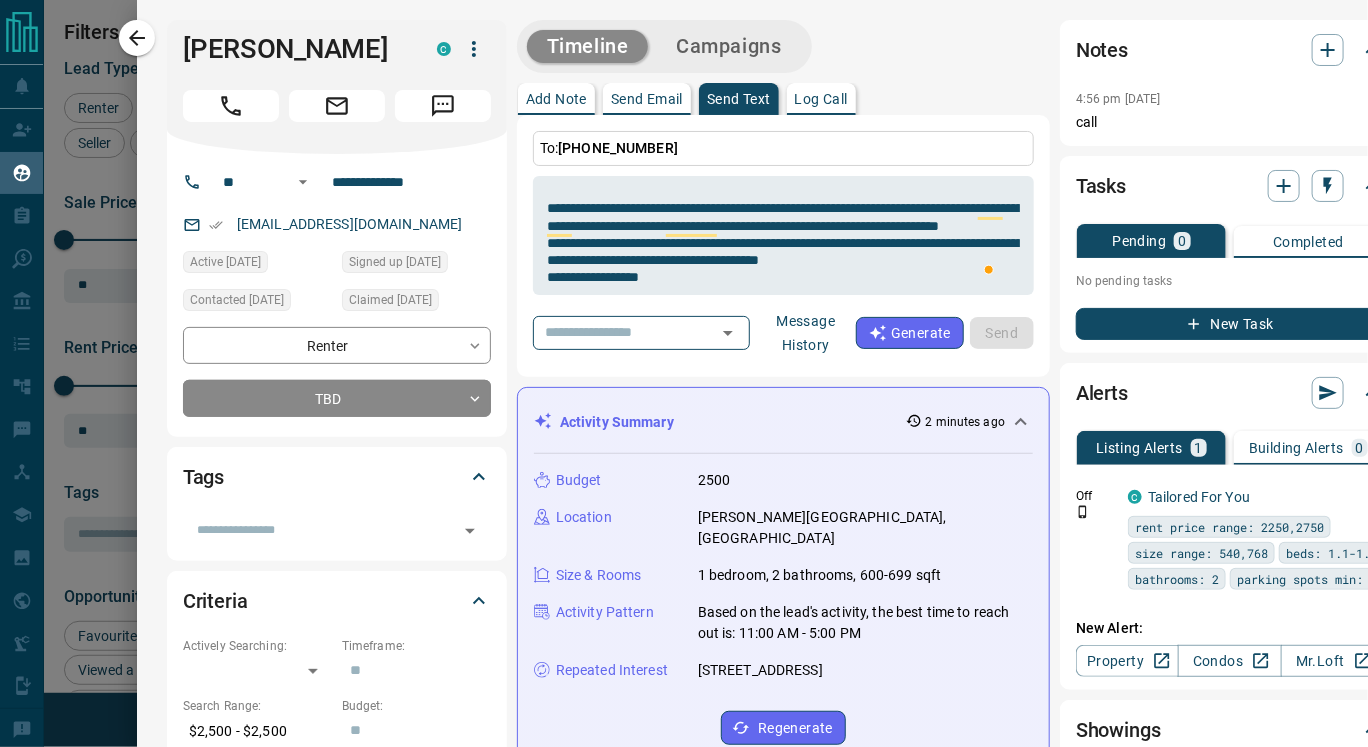 type 